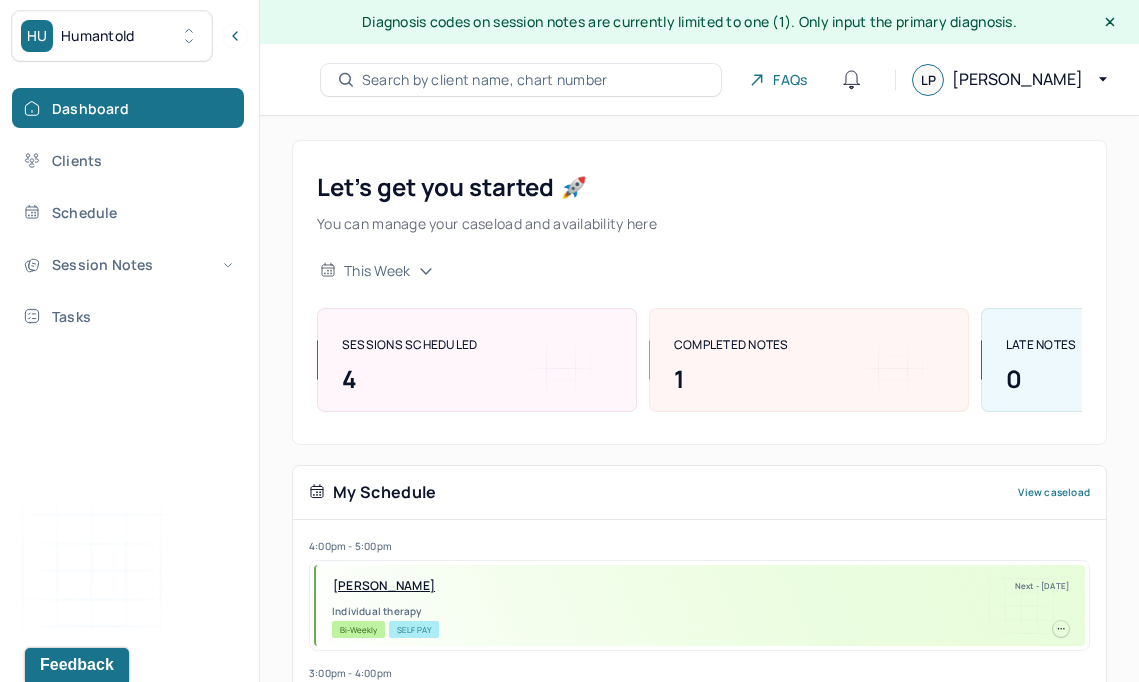 scroll, scrollTop: 0, scrollLeft: 0, axis: both 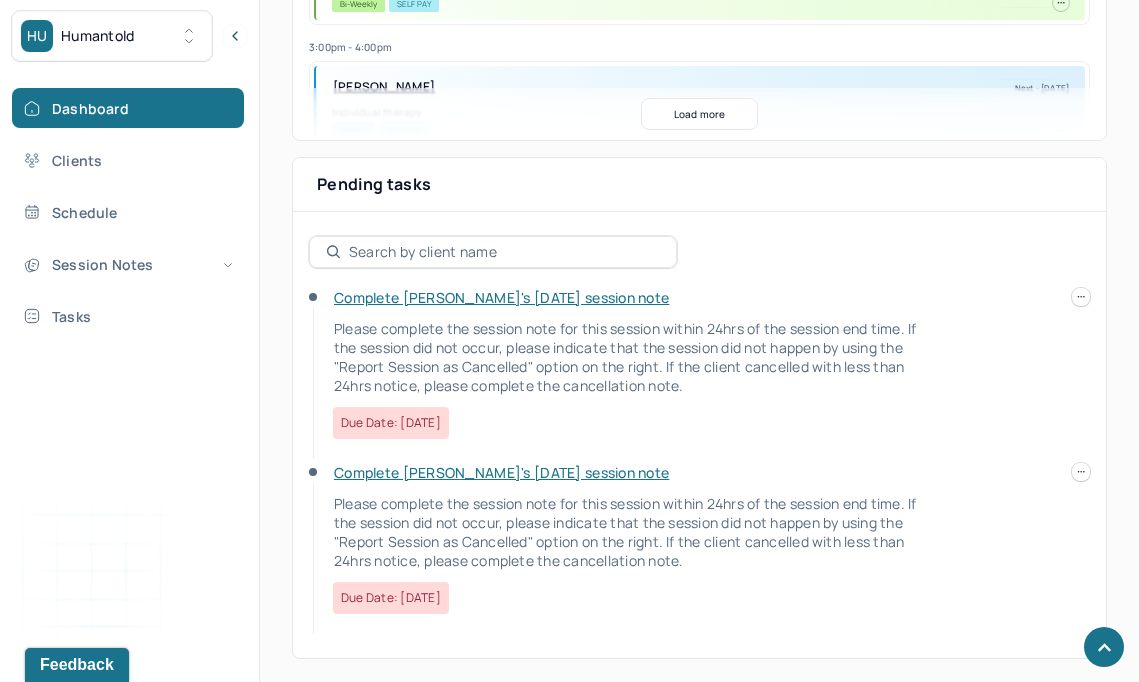 click on "Complete [PERSON_NAME]'s [DATE] session note" at bounding box center [501, 297] 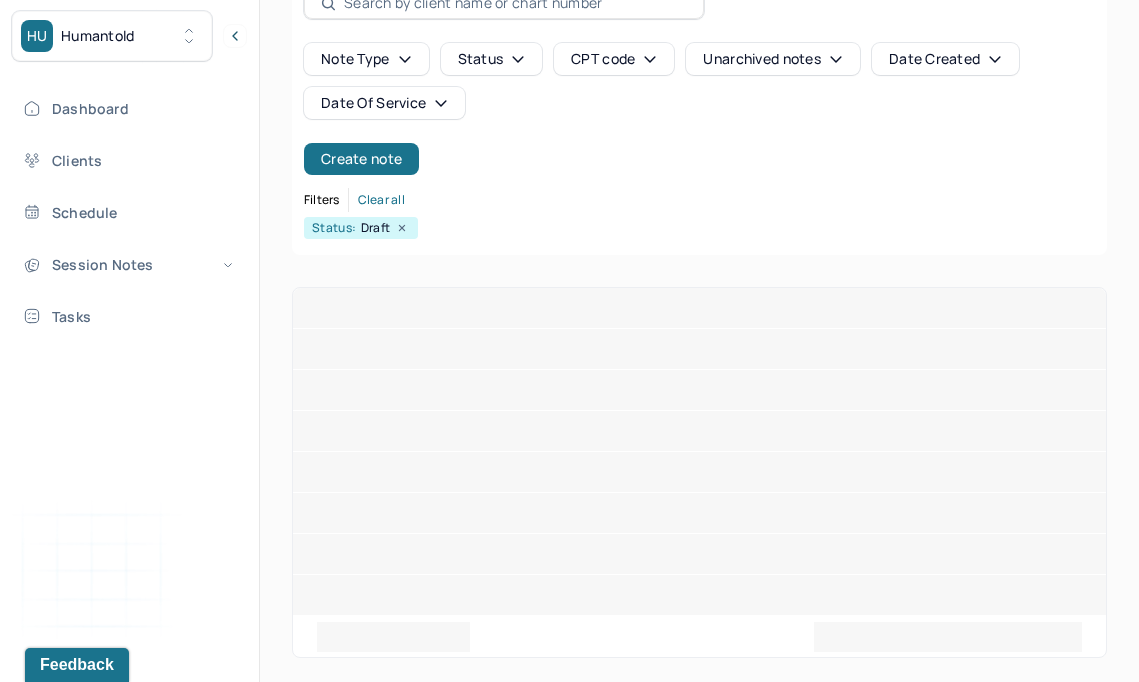 scroll, scrollTop: 0, scrollLeft: 0, axis: both 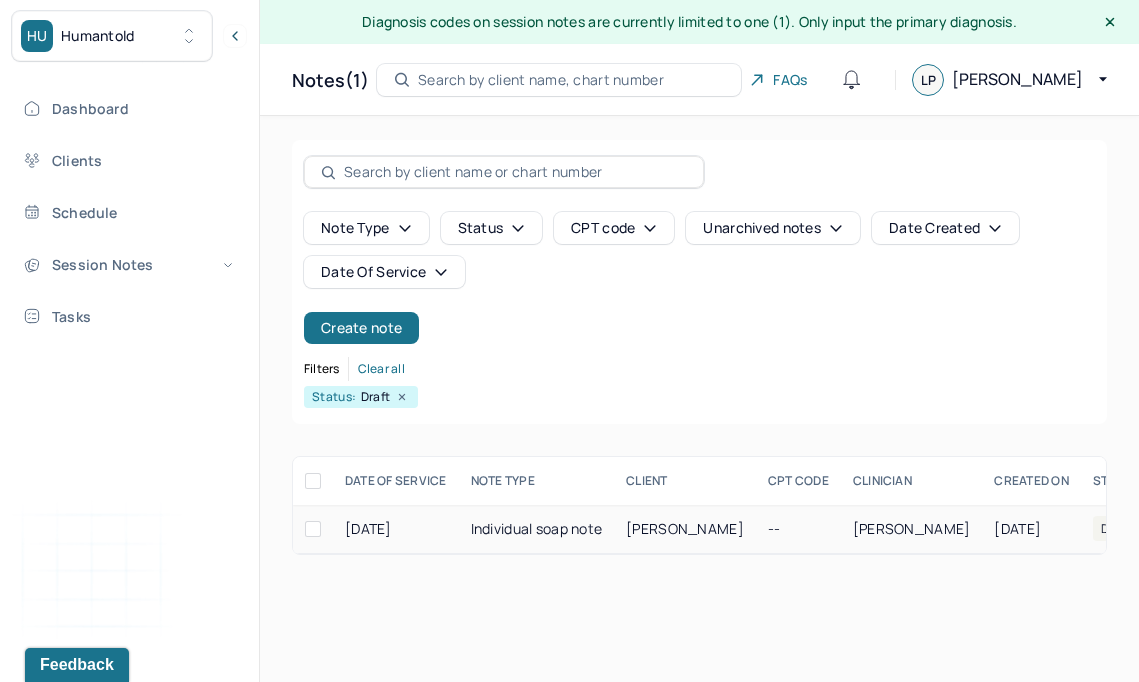 click on "Individual soap note" at bounding box center [537, 529] 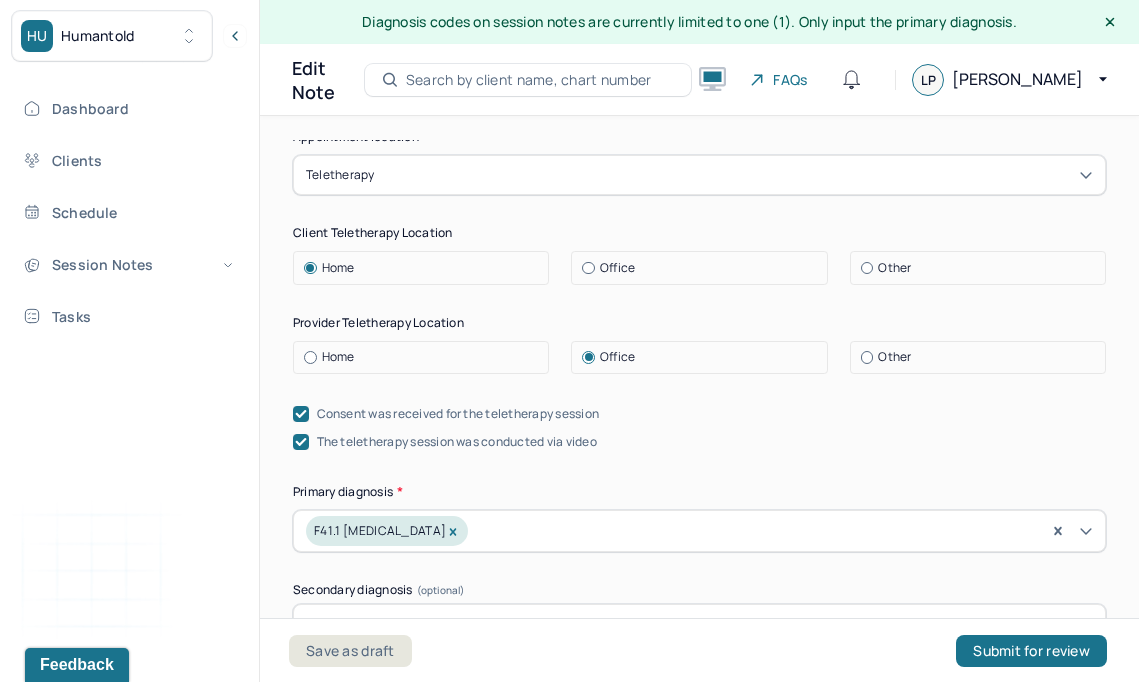 scroll, scrollTop: 591, scrollLeft: 0, axis: vertical 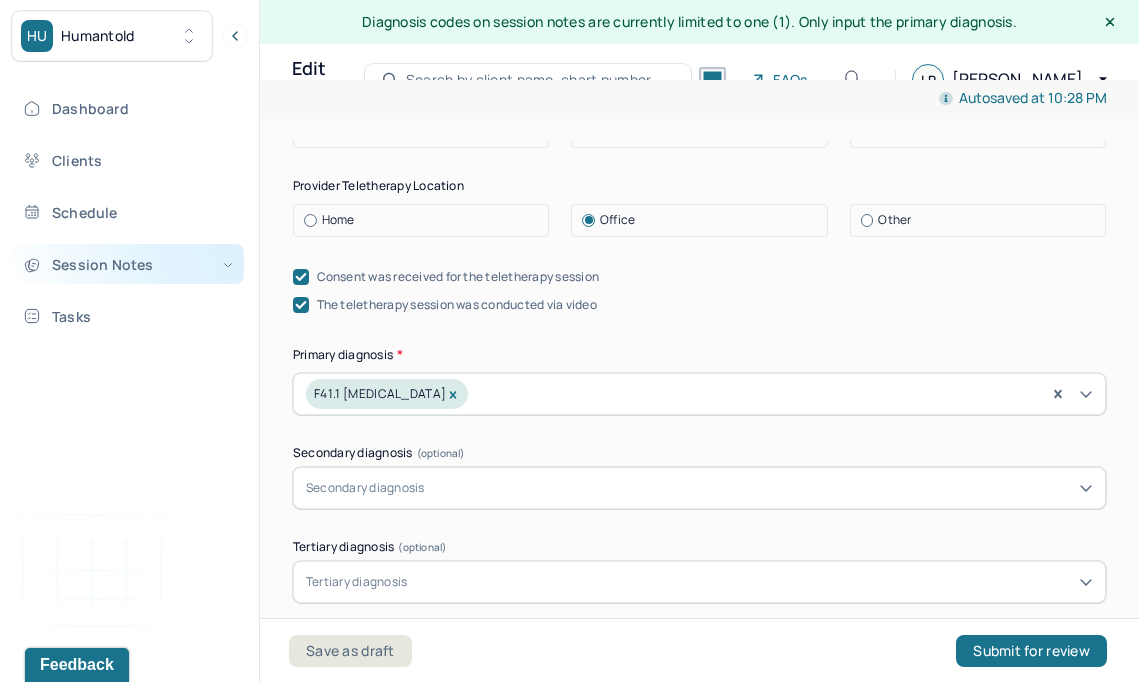 click on "Session Notes" at bounding box center [128, 264] 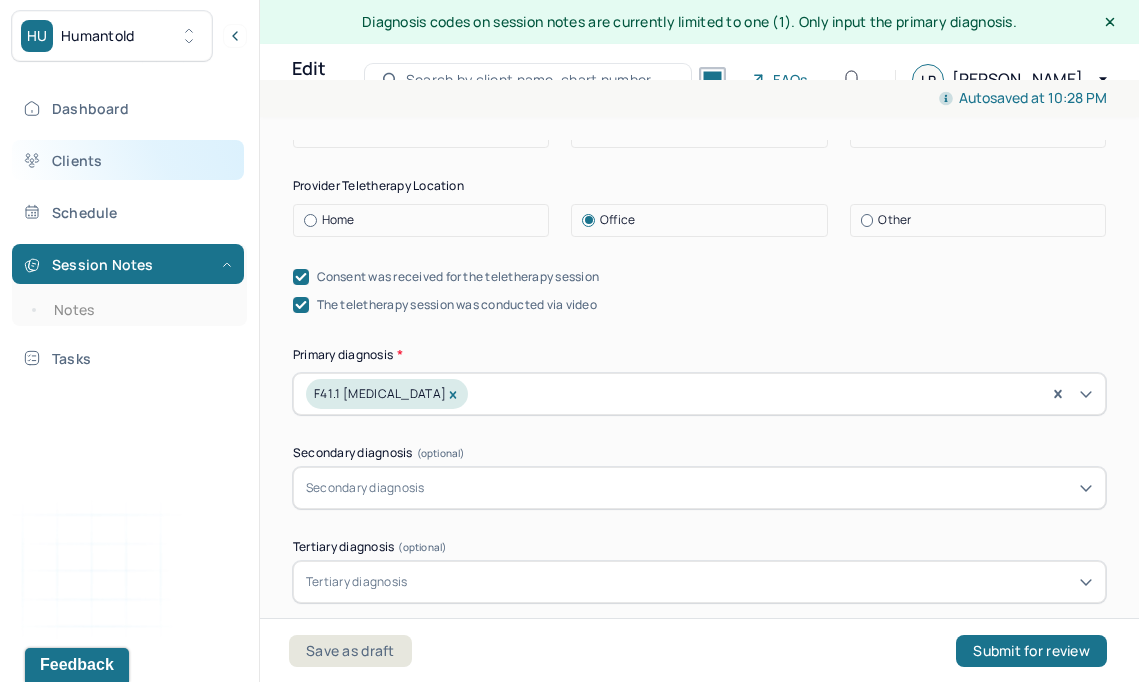 click on "Clients" at bounding box center [128, 160] 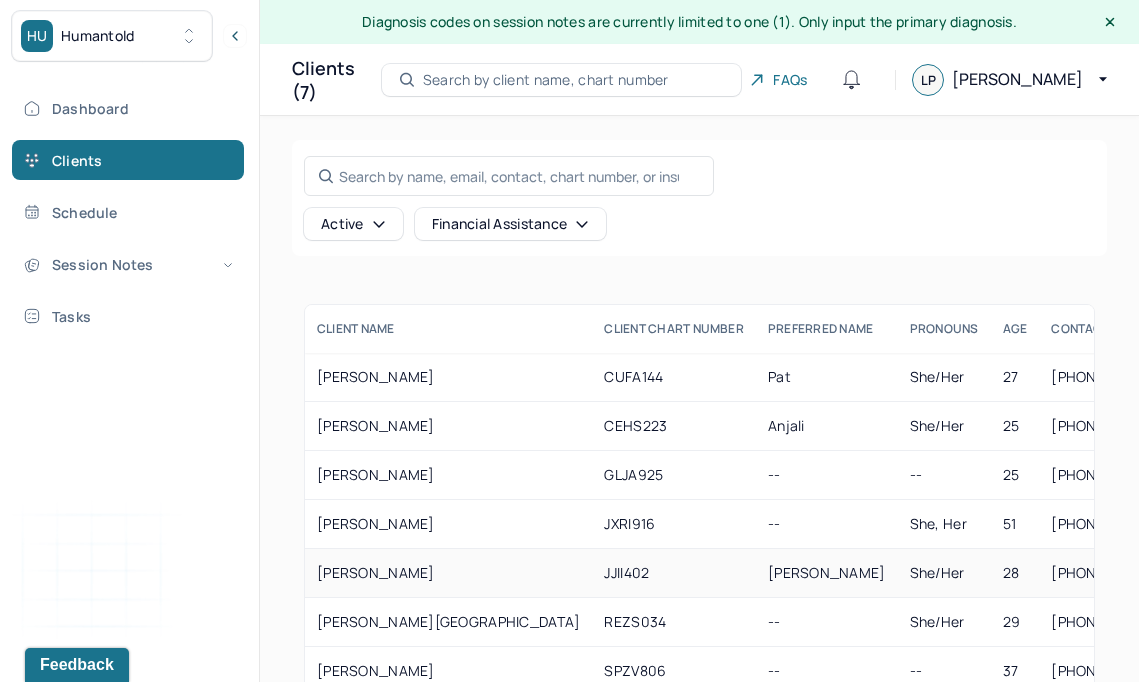scroll, scrollTop: 55, scrollLeft: 0, axis: vertical 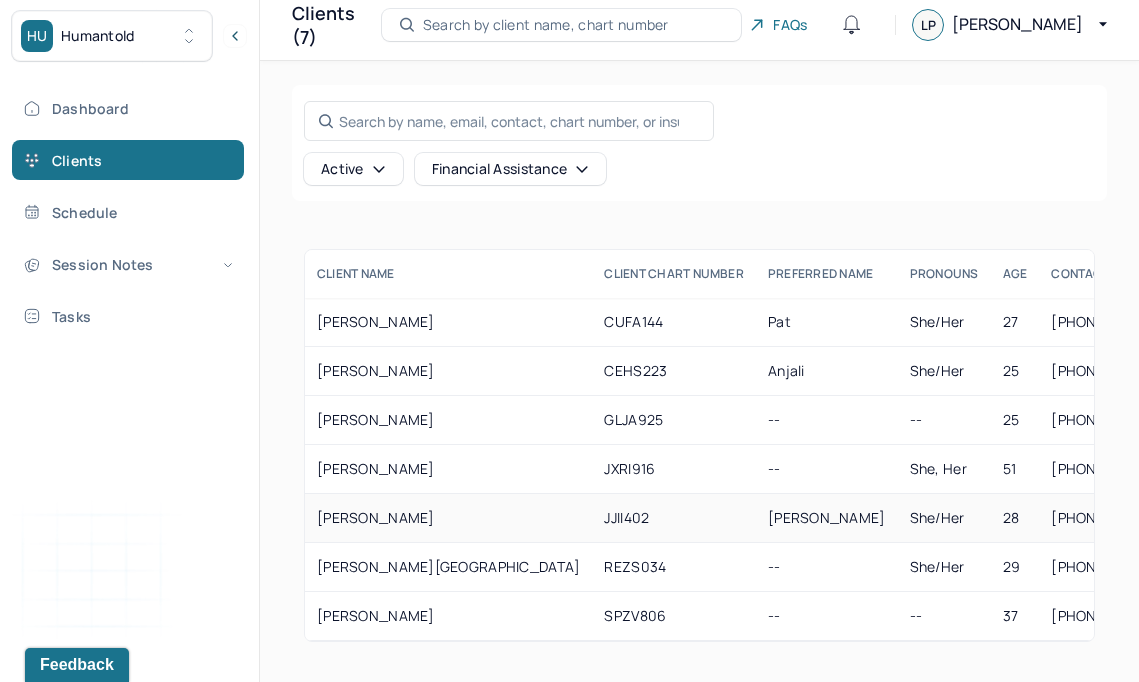 click on "[PERSON_NAME]" at bounding box center (448, 518) 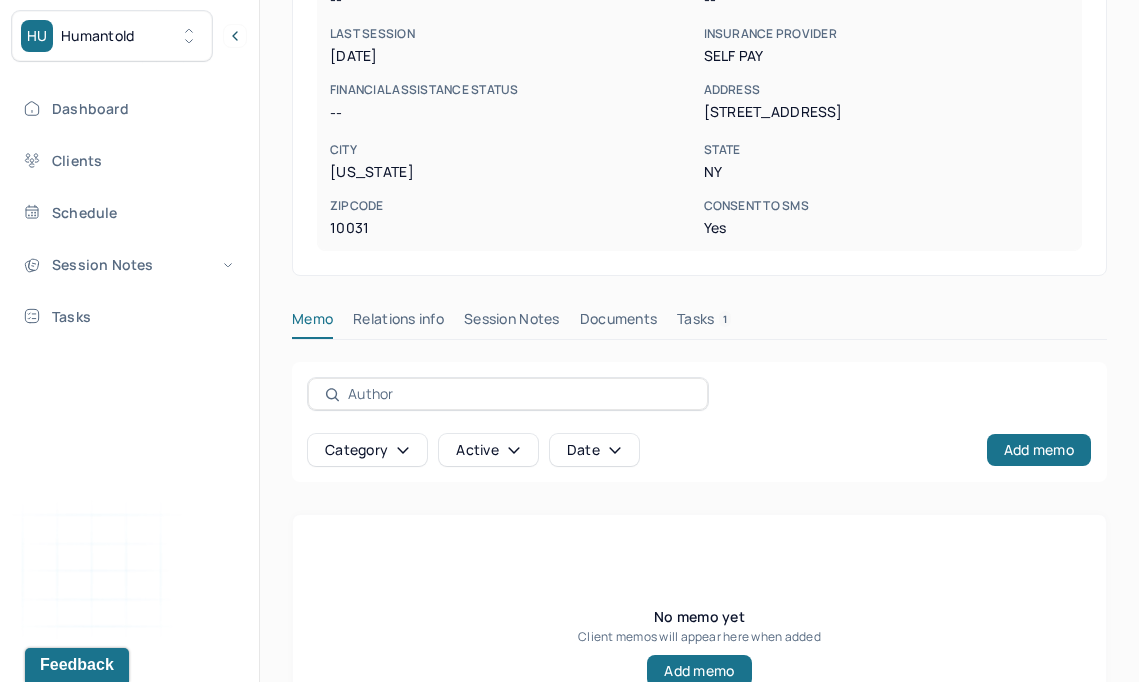 scroll, scrollTop: 532, scrollLeft: 0, axis: vertical 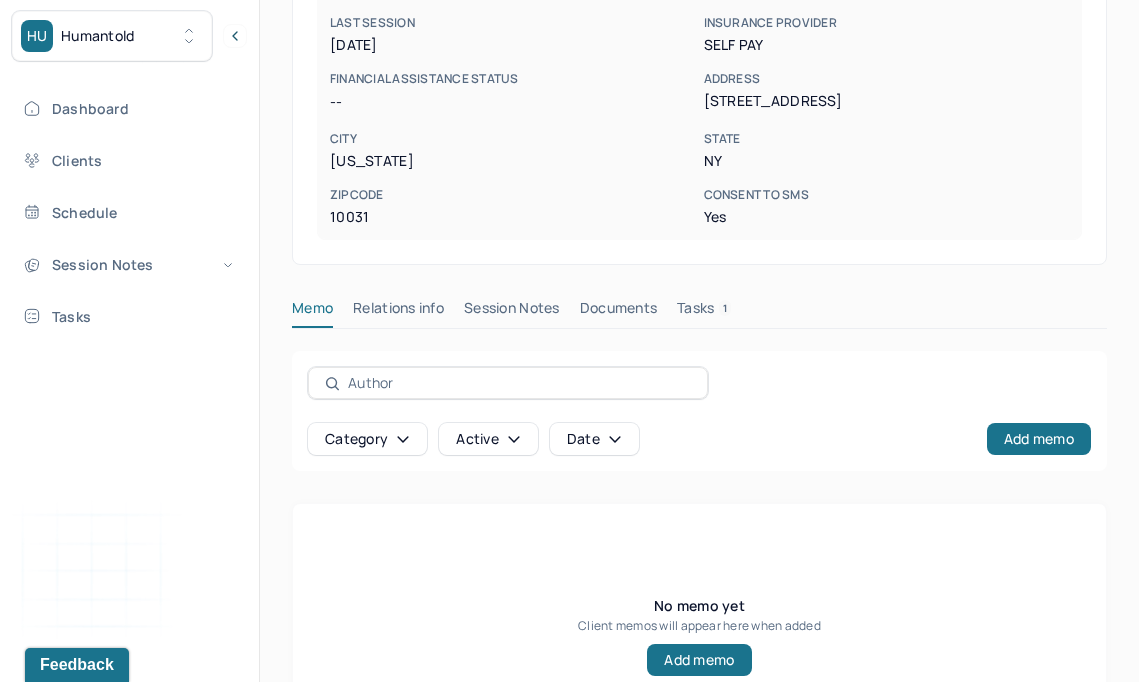 click on "Session Notes" at bounding box center [512, 312] 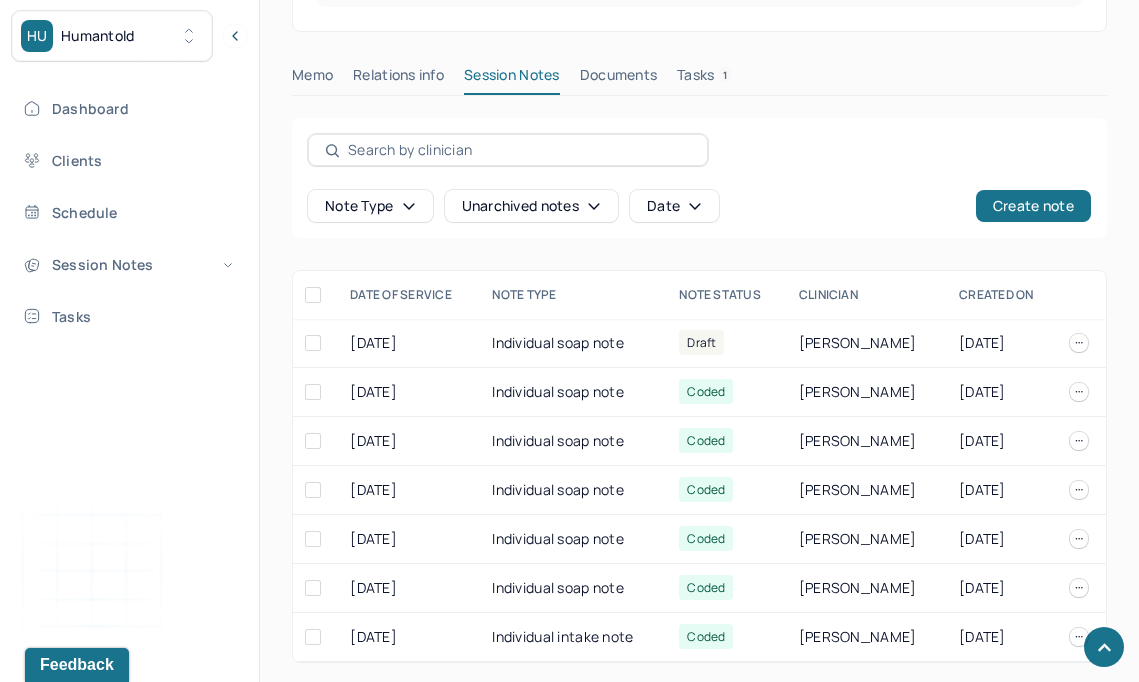 scroll, scrollTop: 770, scrollLeft: 0, axis: vertical 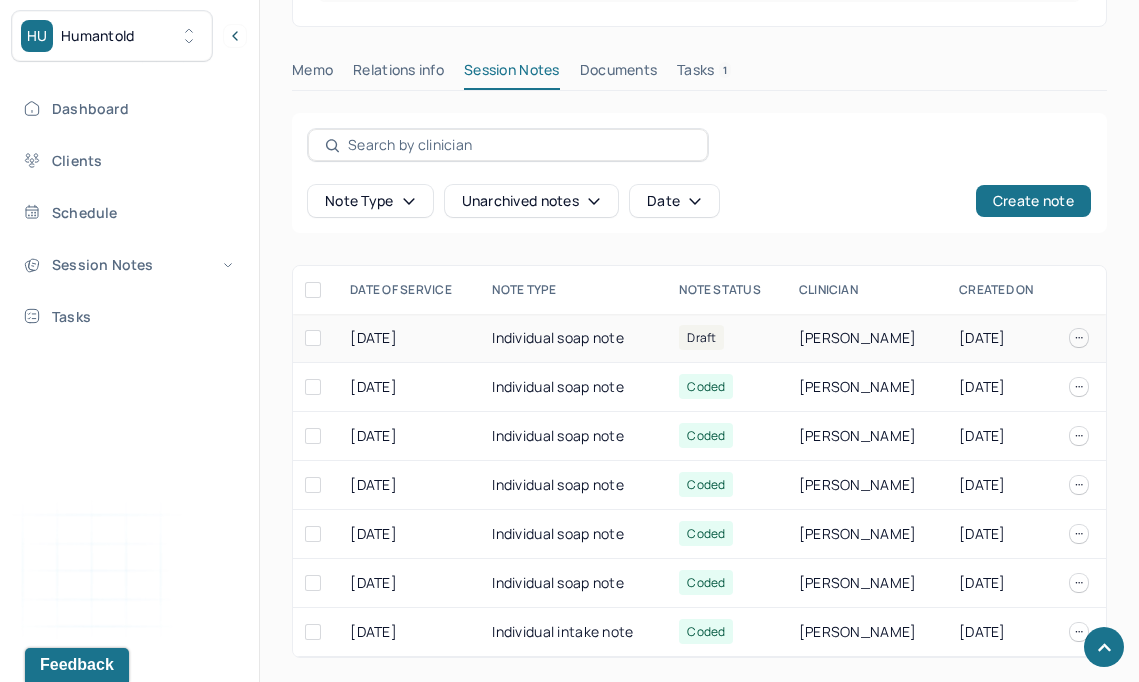 click on "Individual soap note" at bounding box center (573, 338) 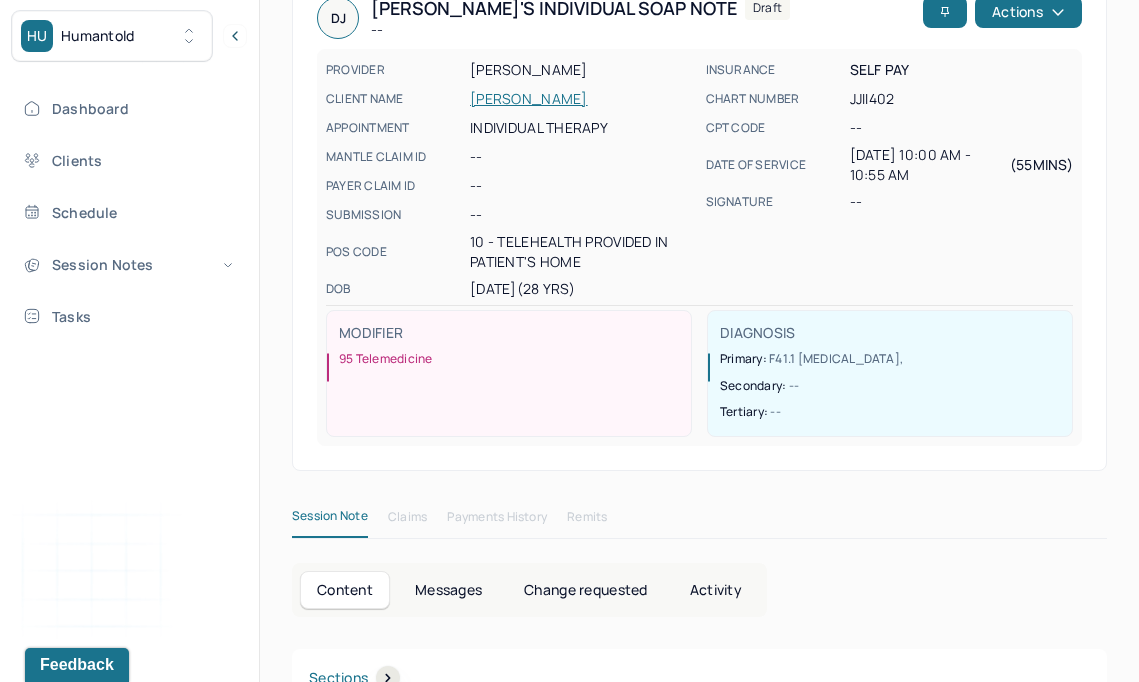 scroll, scrollTop: 243, scrollLeft: 0, axis: vertical 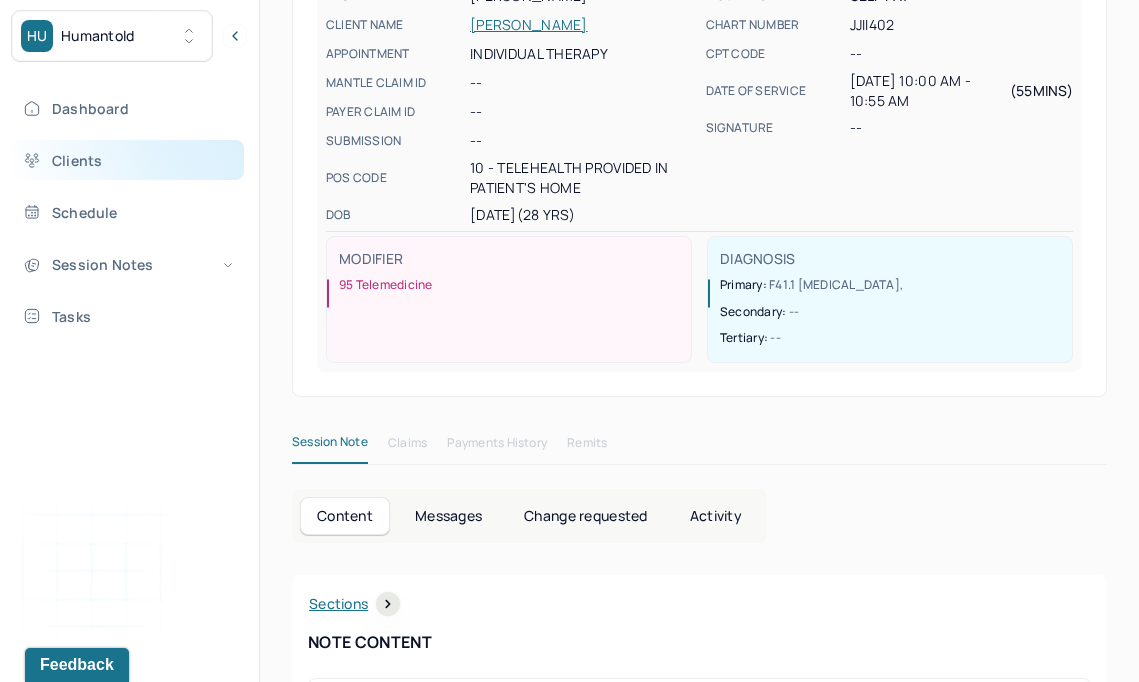 click on "Clients" at bounding box center (128, 160) 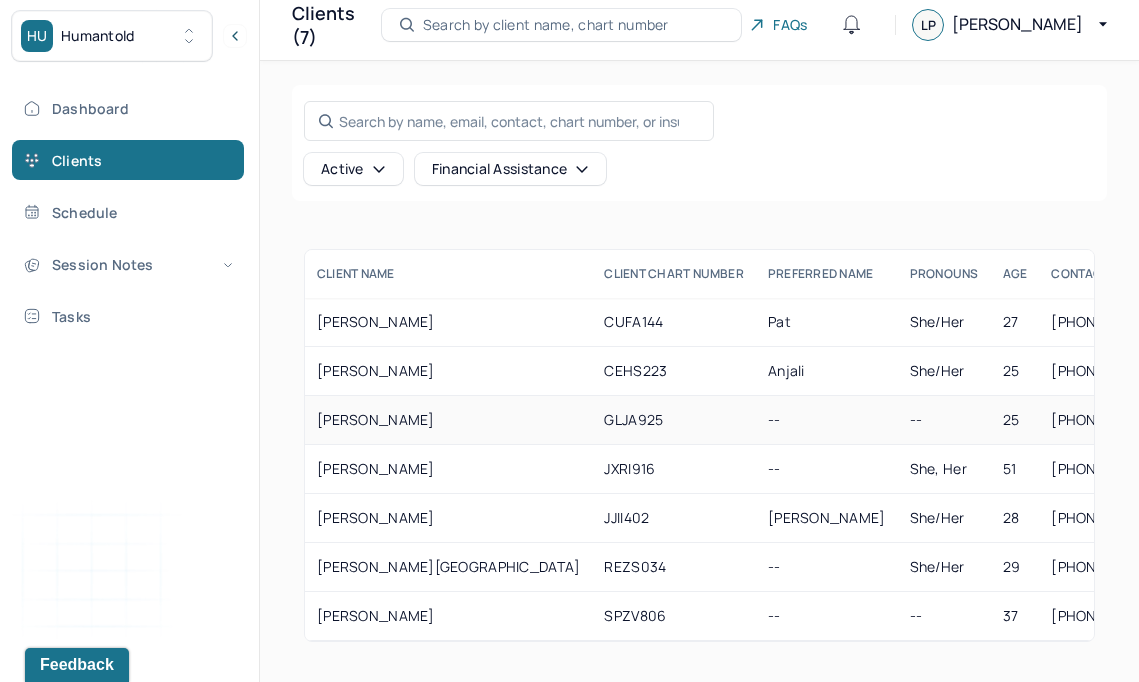 scroll, scrollTop: 55, scrollLeft: 0, axis: vertical 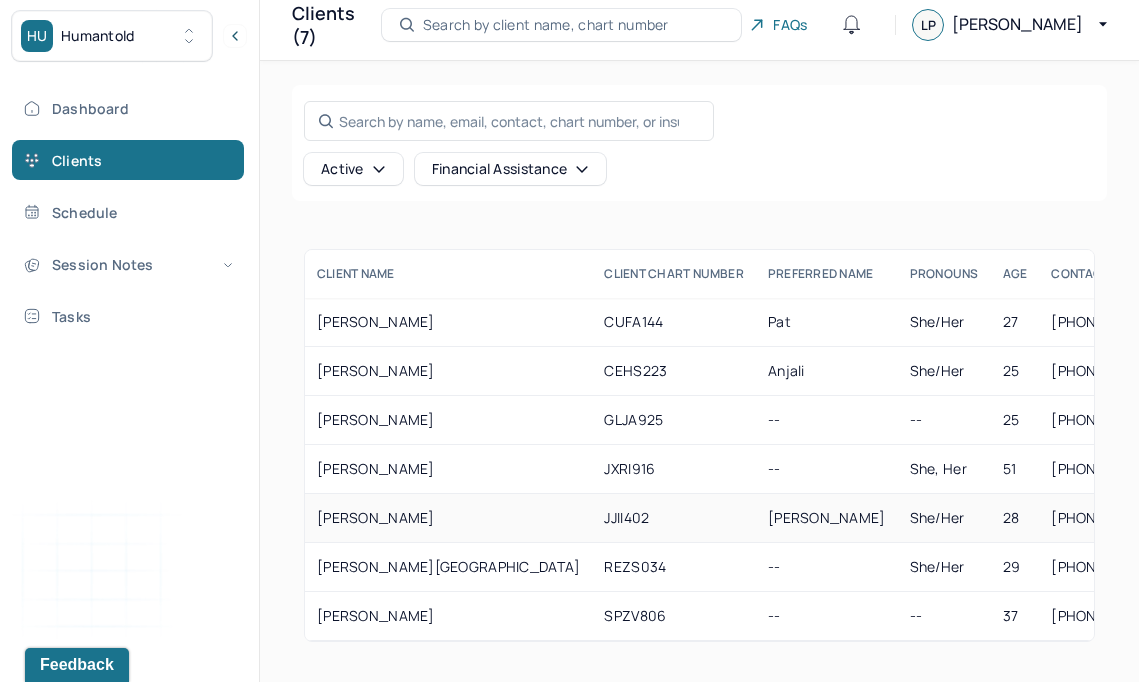 click on "[PERSON_NAME]" at bounding box center [448, 518] 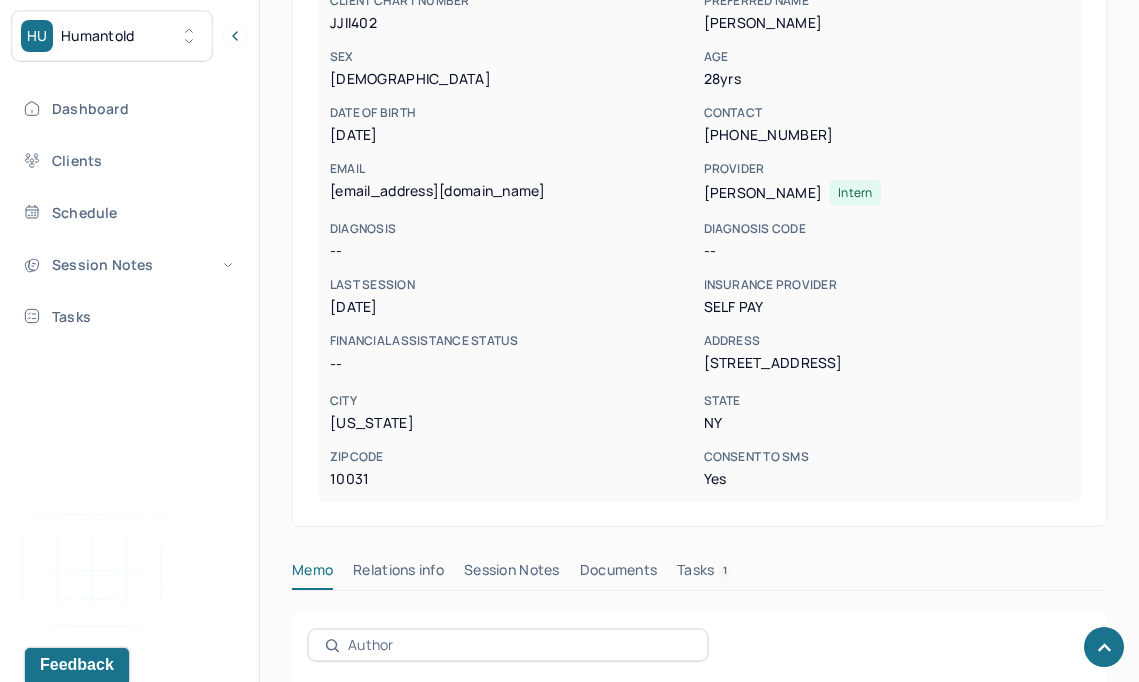 scroll, scrollTop: 643, scrollLeft: 0, axis: vertical 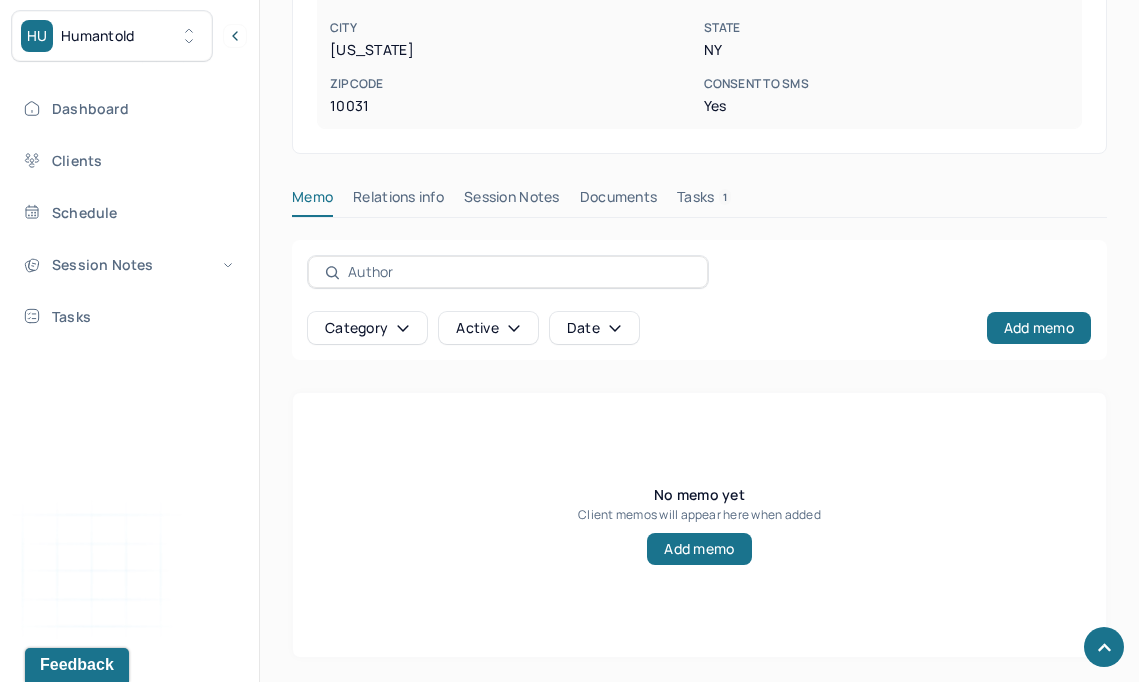 click on "Session Notes" at bounding box center (512, 201) 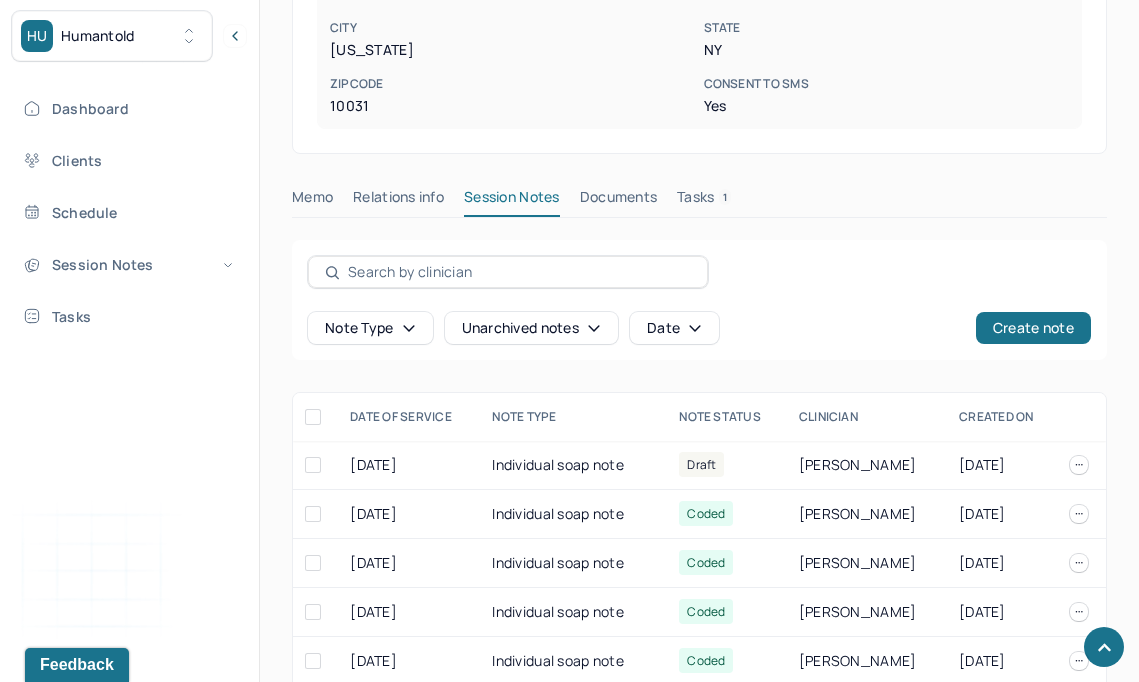 scroll, scrollTop: 770, scrollLeft: 0, axis: vertical 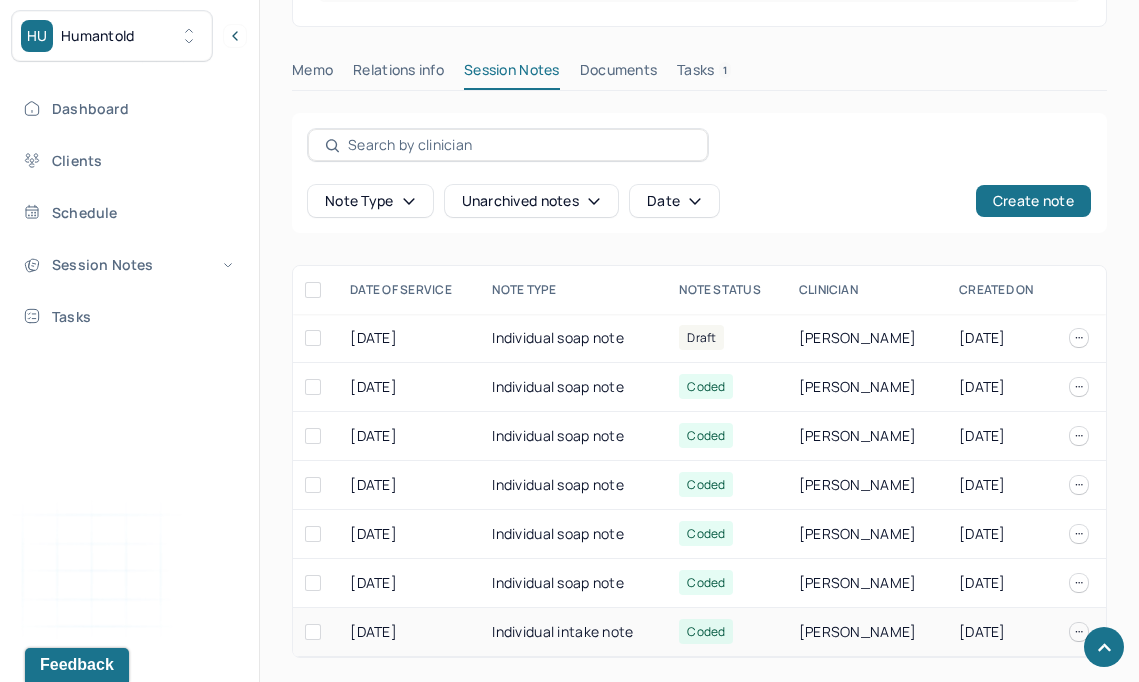 click on "[DATE]" at bounding box center (409, 632) 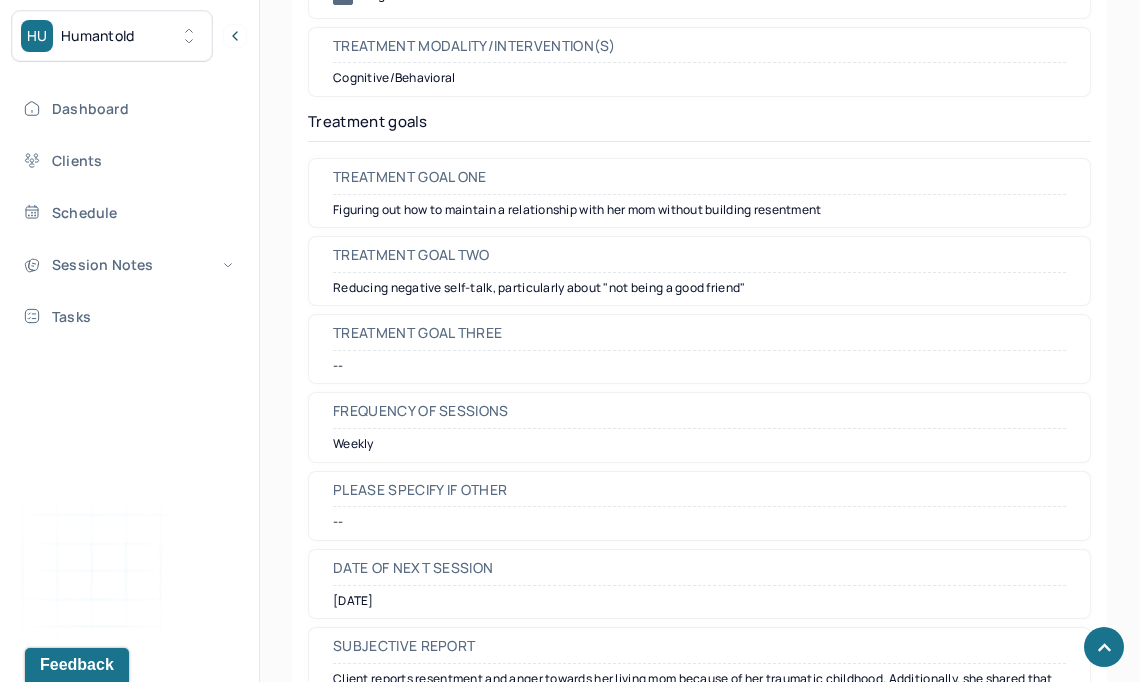 scroll, scrollTop: 9000, scrollLeft: 0, axis: vertical 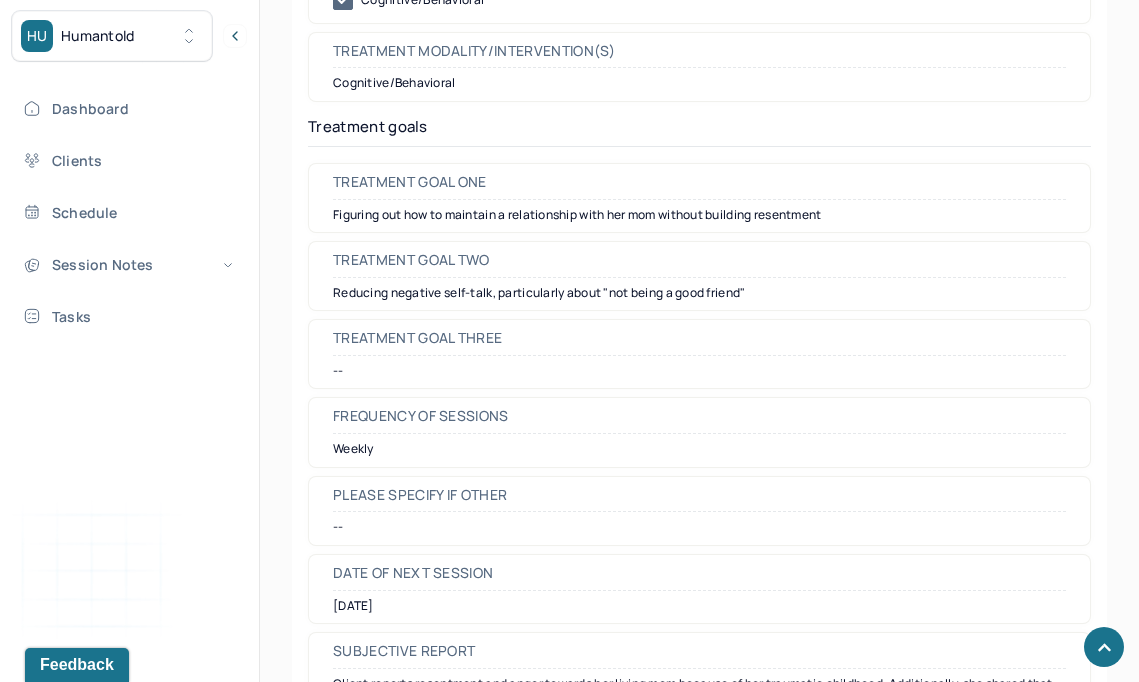 click on "Treatment goal one Figuring out how to maintain a relationship with her mom without building resentment" at bounding box center (699, 198) 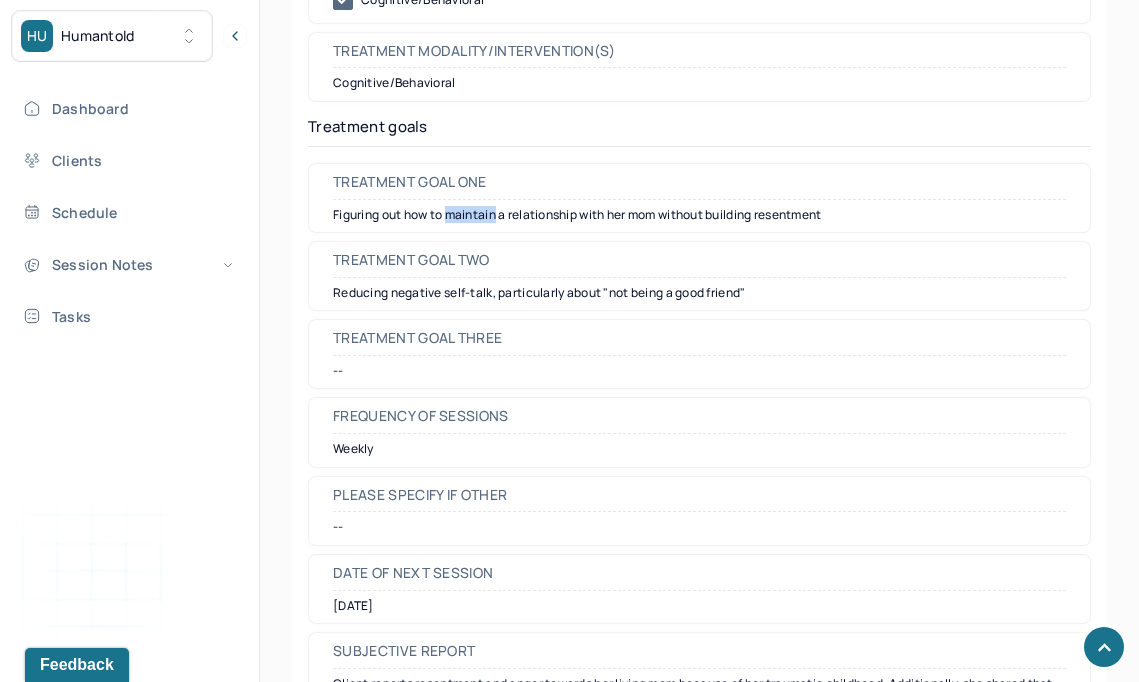 click on "Figuring out how to maintain a relationship with her mom without building resentment" at bounding box center [699, 215] 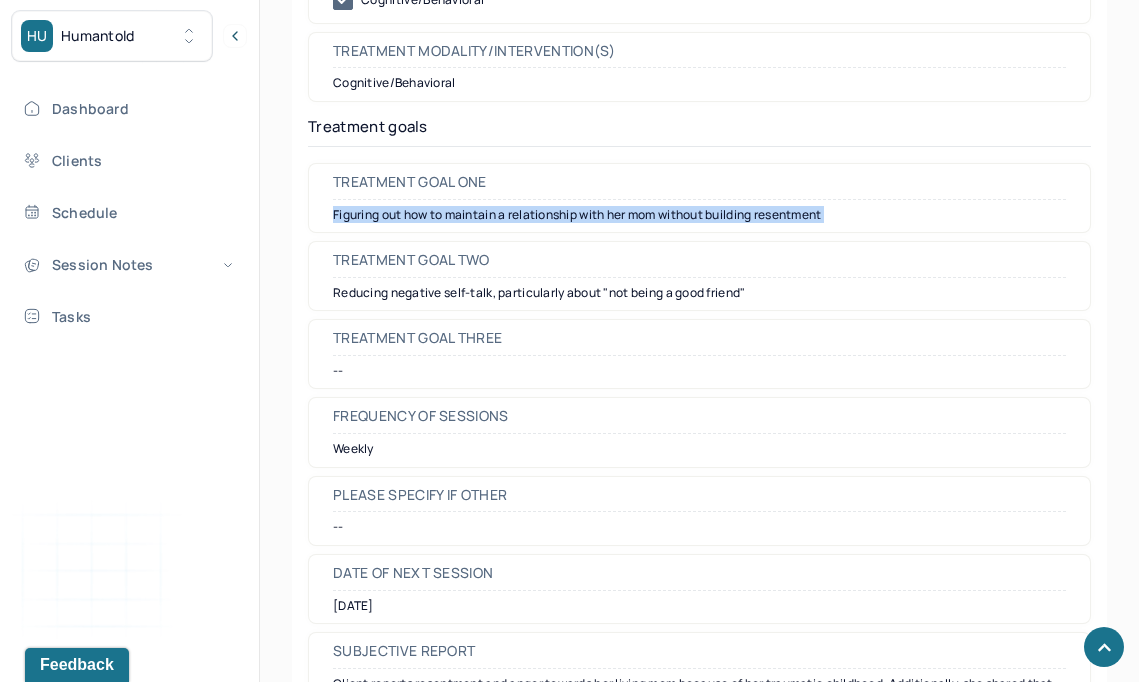 click on "Figuring out how to maintain a relationship with her mom without building resentment" at bounding box center (699, 215) 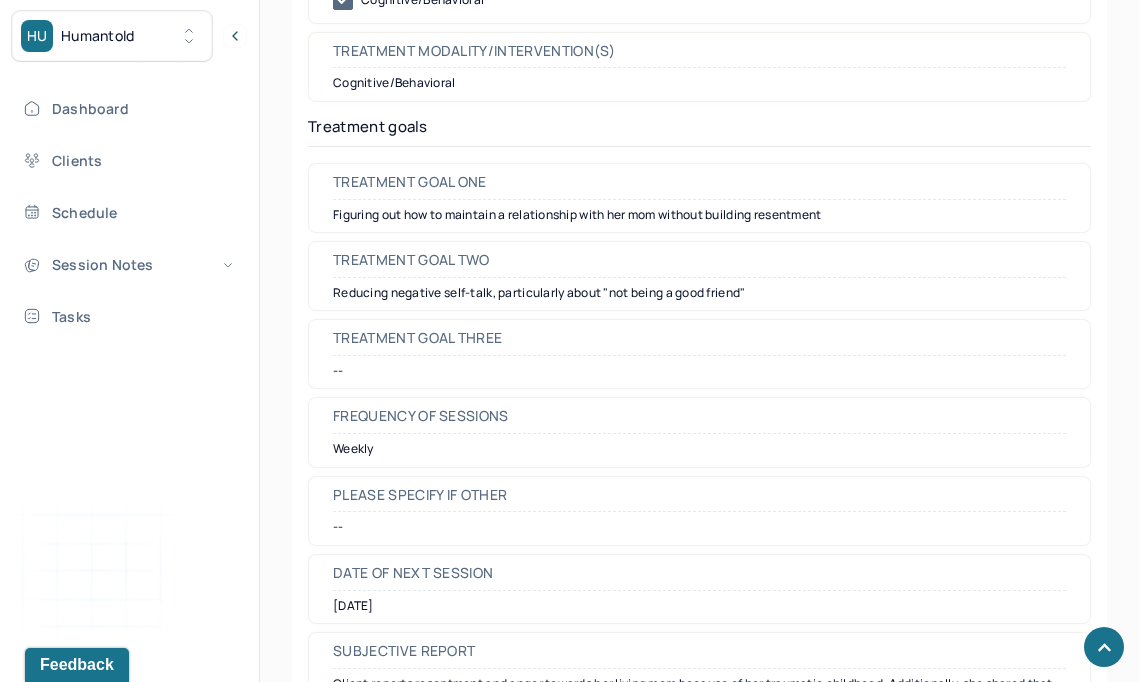 click on "Treatment goal two Reducing negative self-talk, particularly about "not being a good friend"" at bounding box center [699, 276] 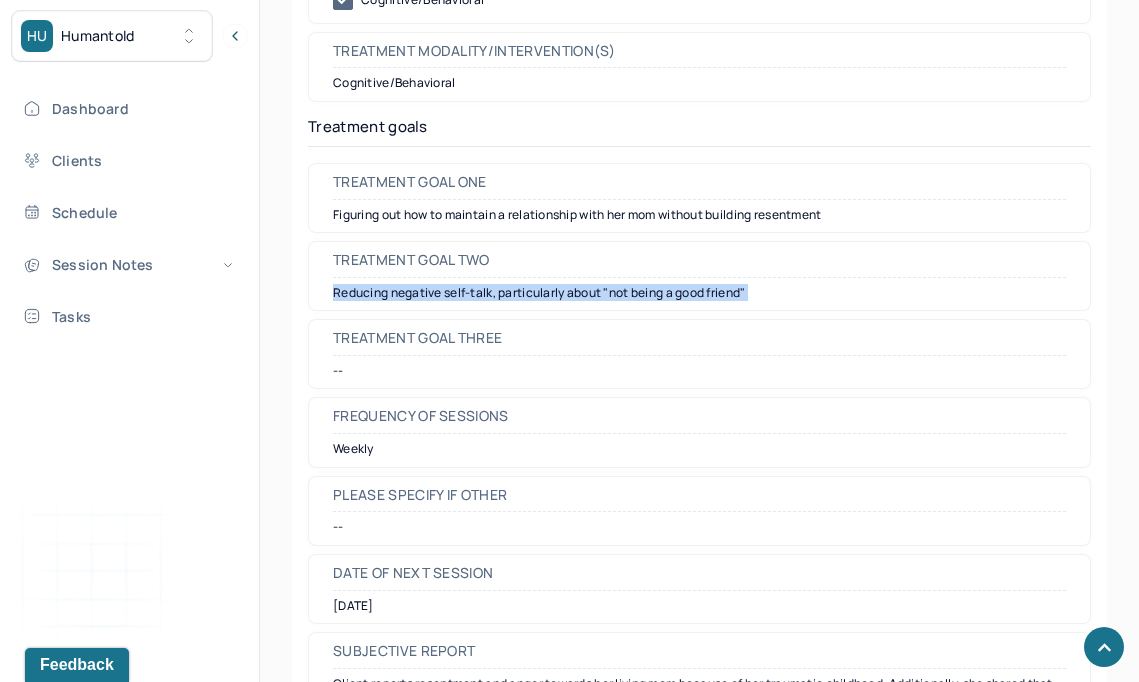 click on "Treatment goal two Reducing negative self-talk, particularly about "not being a good friend"" at bounding box center [699, 276] 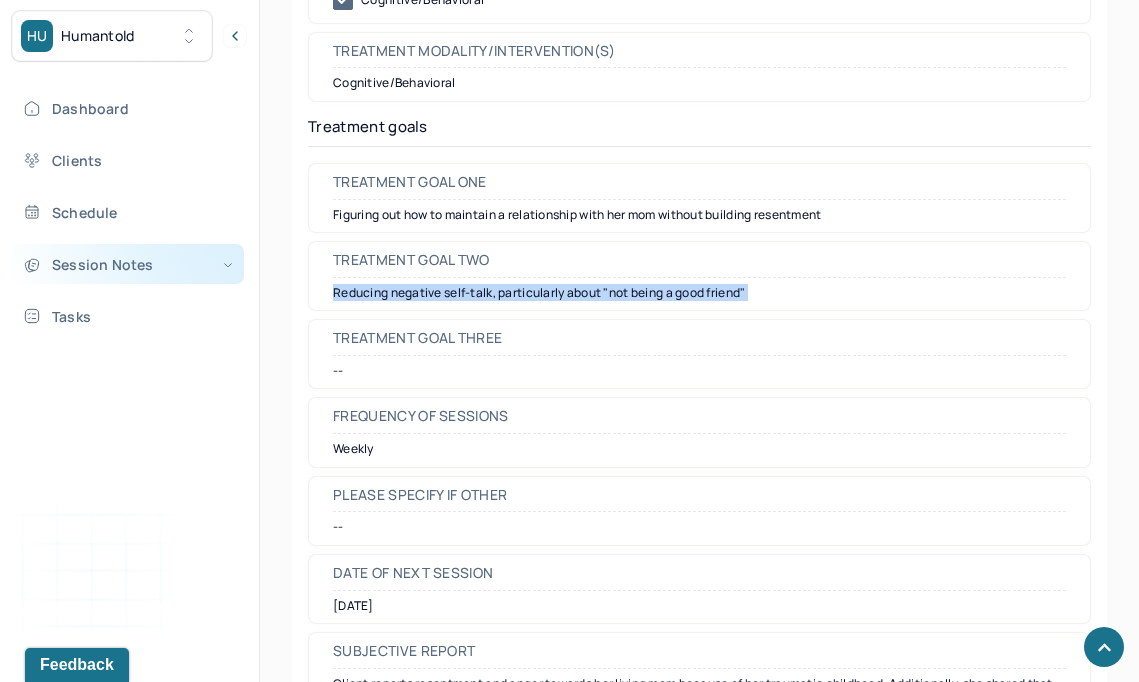 click on "Session Notes" at bounding box center [128, 264] 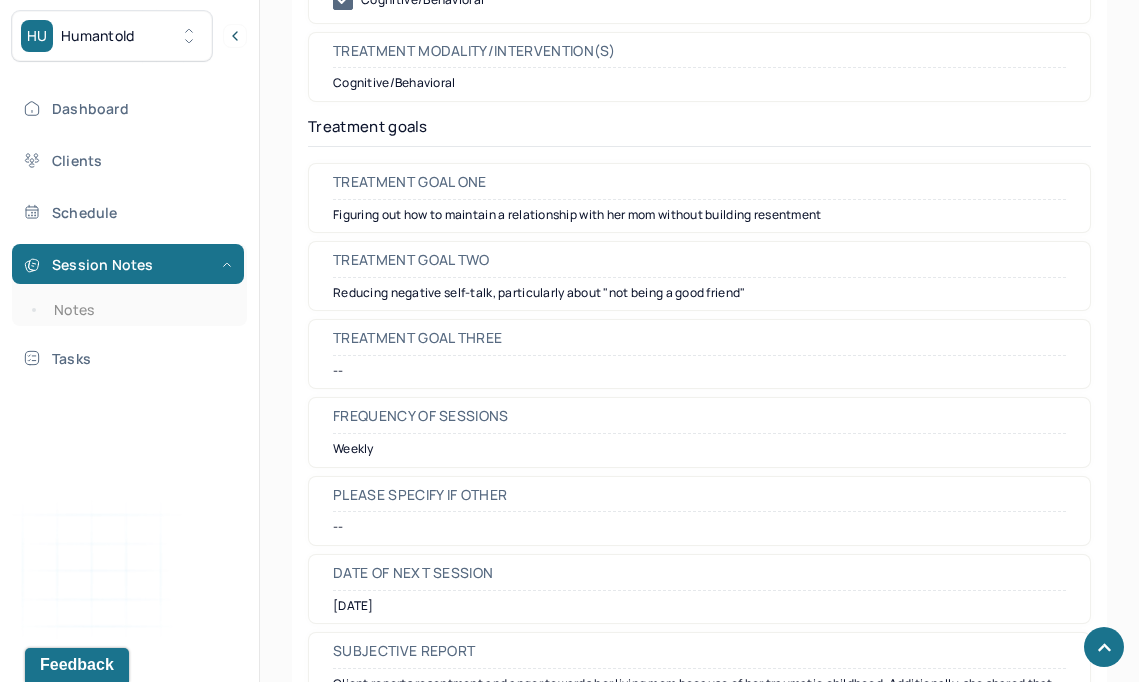 click on "Dashboard Clients Schedule Session Notes Notes Tasks" at bounding box center (129, 233) 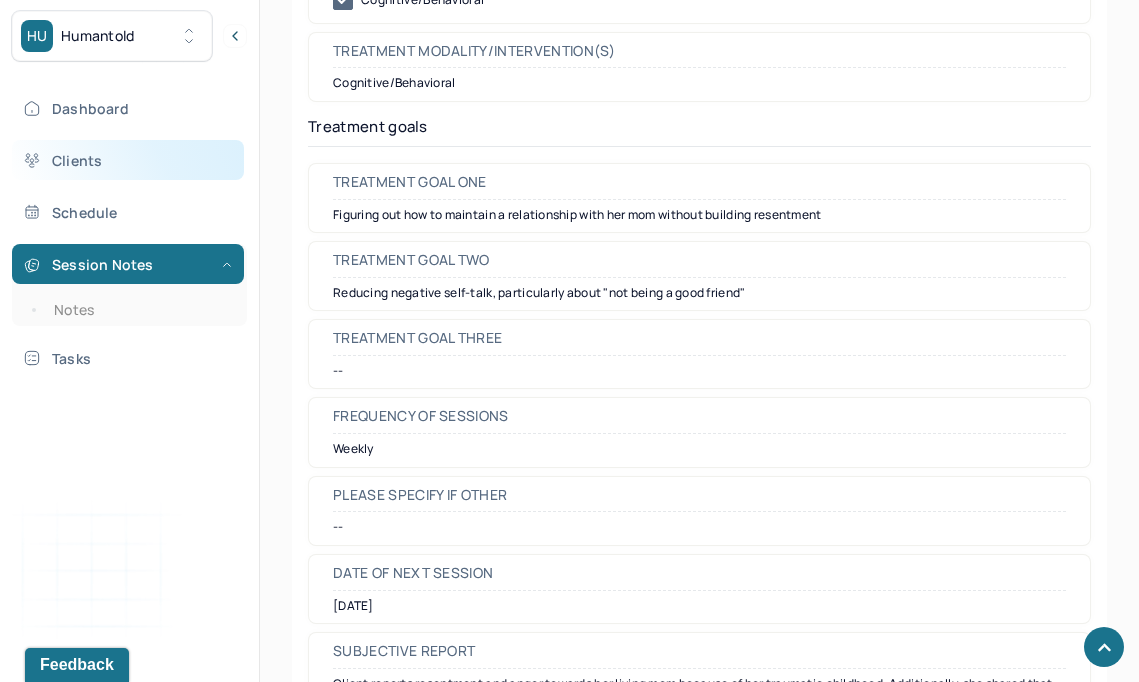 click on "Clients" at bounding box center [128, 160] 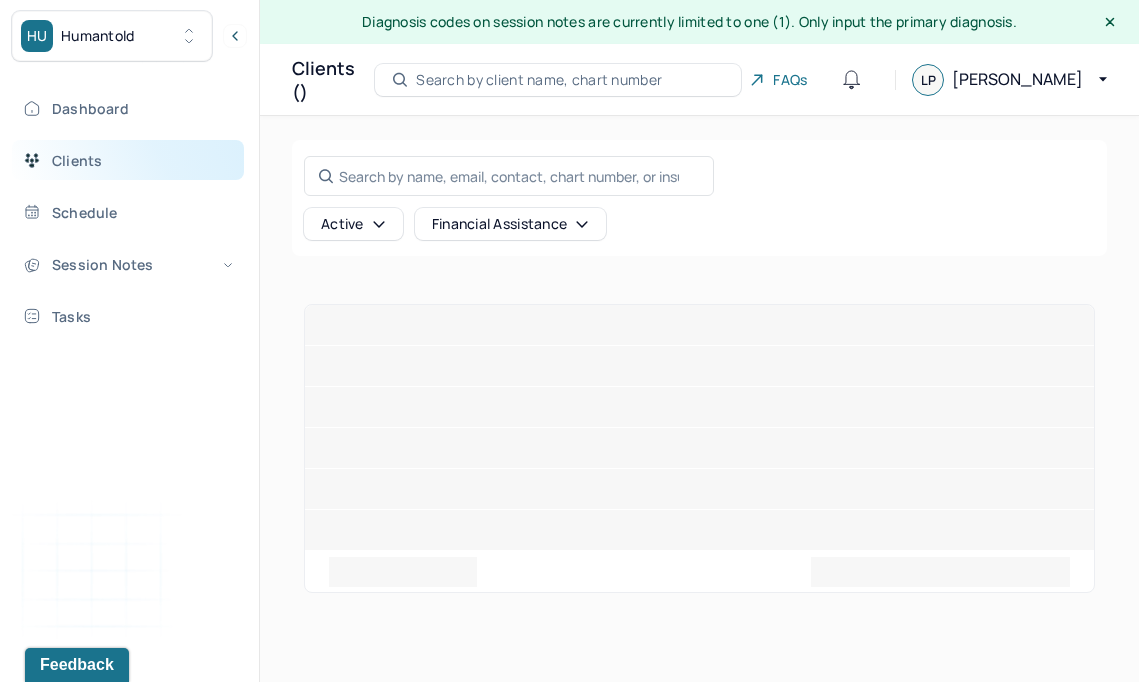 scroll, scrollTop: 0, scrollLeft: 0, axis: both 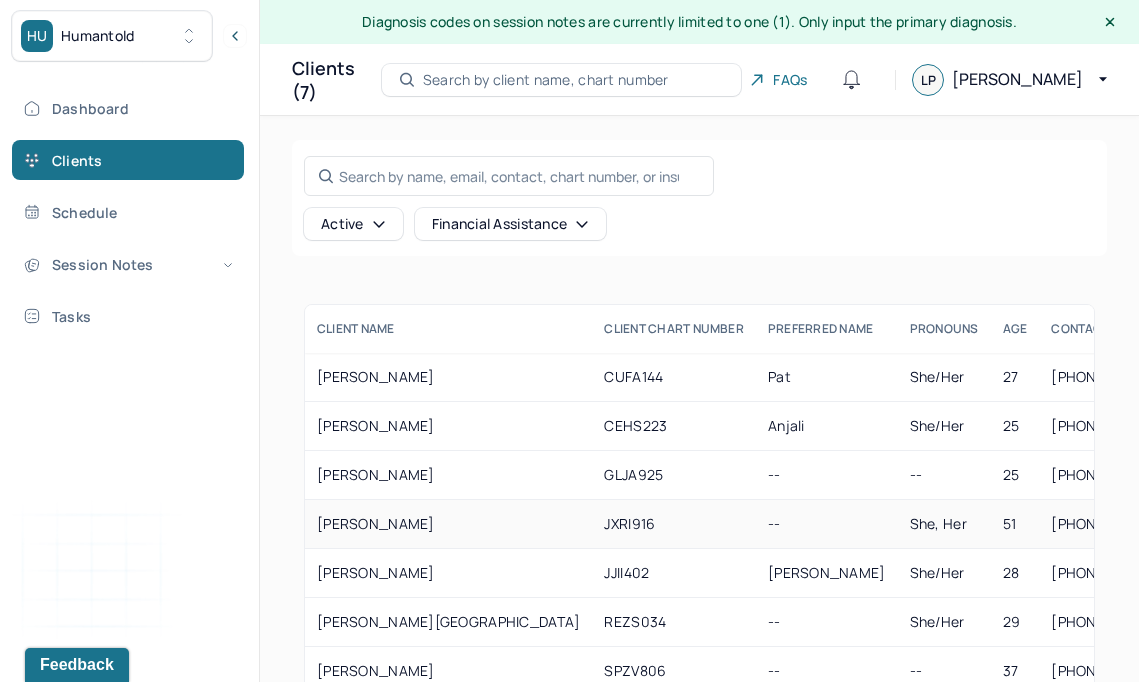 click on "[PERSON_NAME]" at bounding box center [448, 524] 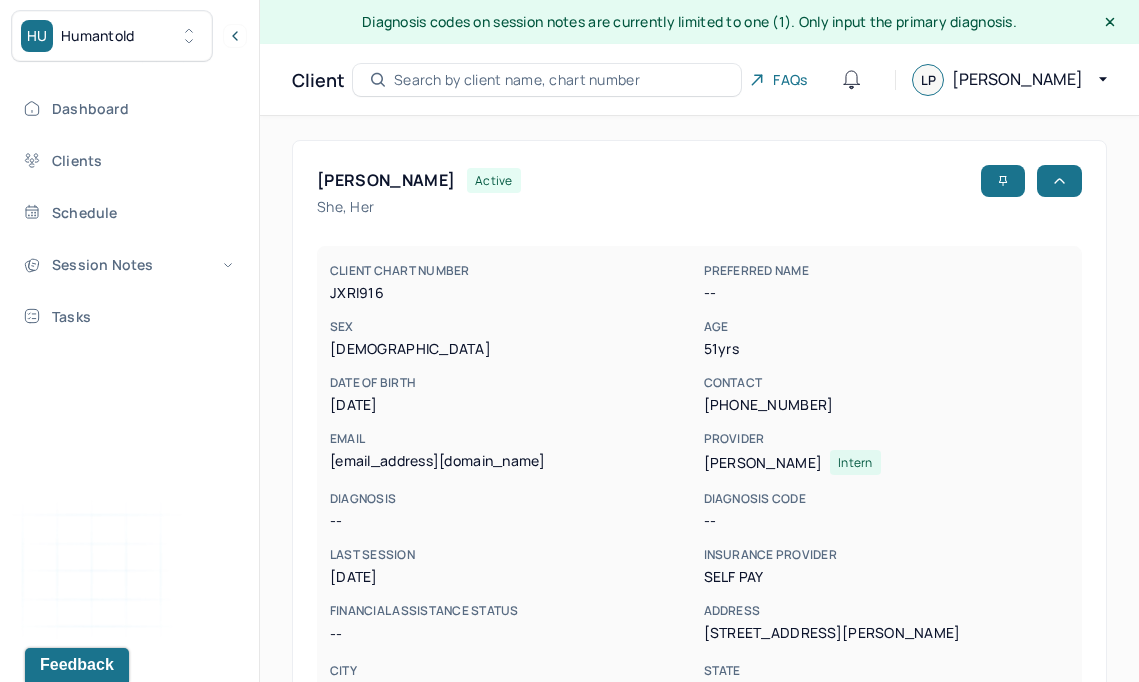scroll, scrollTop: 643, scrollLeft: 0, axis: vertical 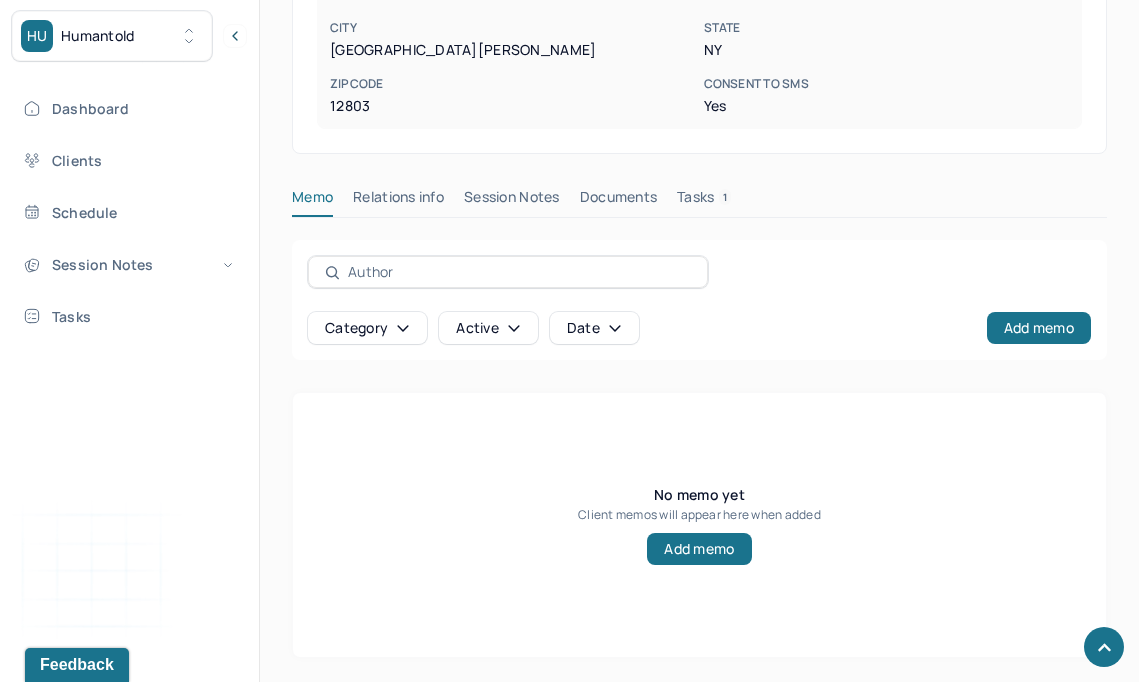 click on "Relations info" at bounding box center [398, 201] 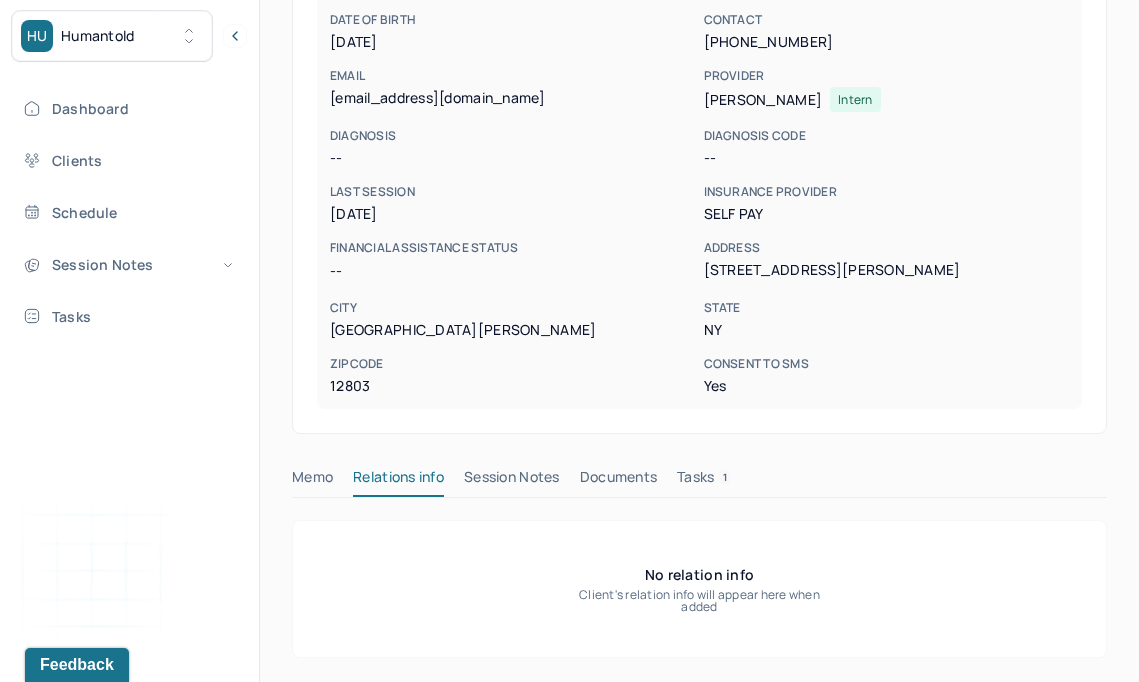 scroll, scrollTop: 306, scrollLeft: 0, axis: vertical 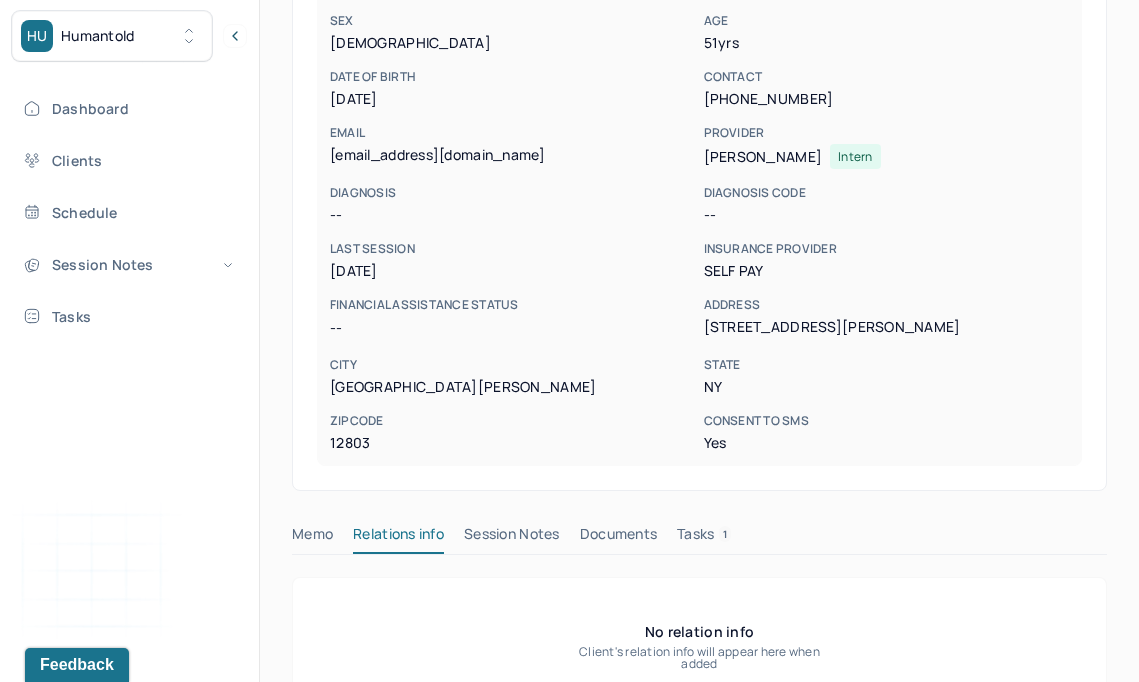 click on "Session Notes" at bounding box center (512, 538) 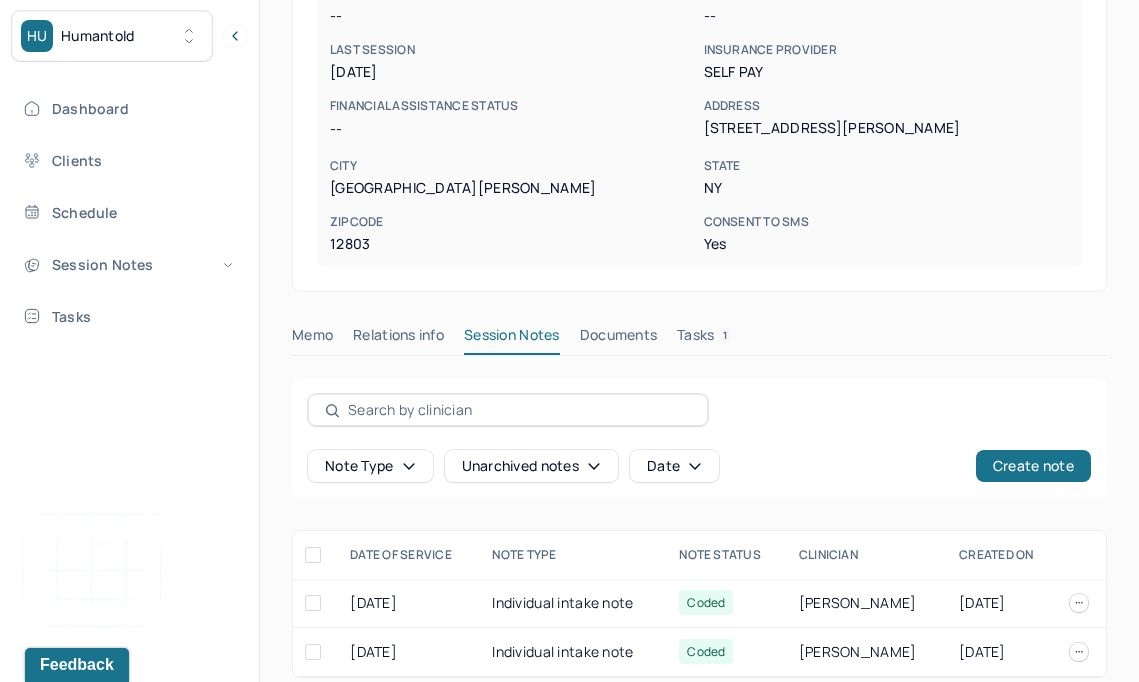 scroll, scrollTop: 525, scrollLeft: 0, axis: vertical 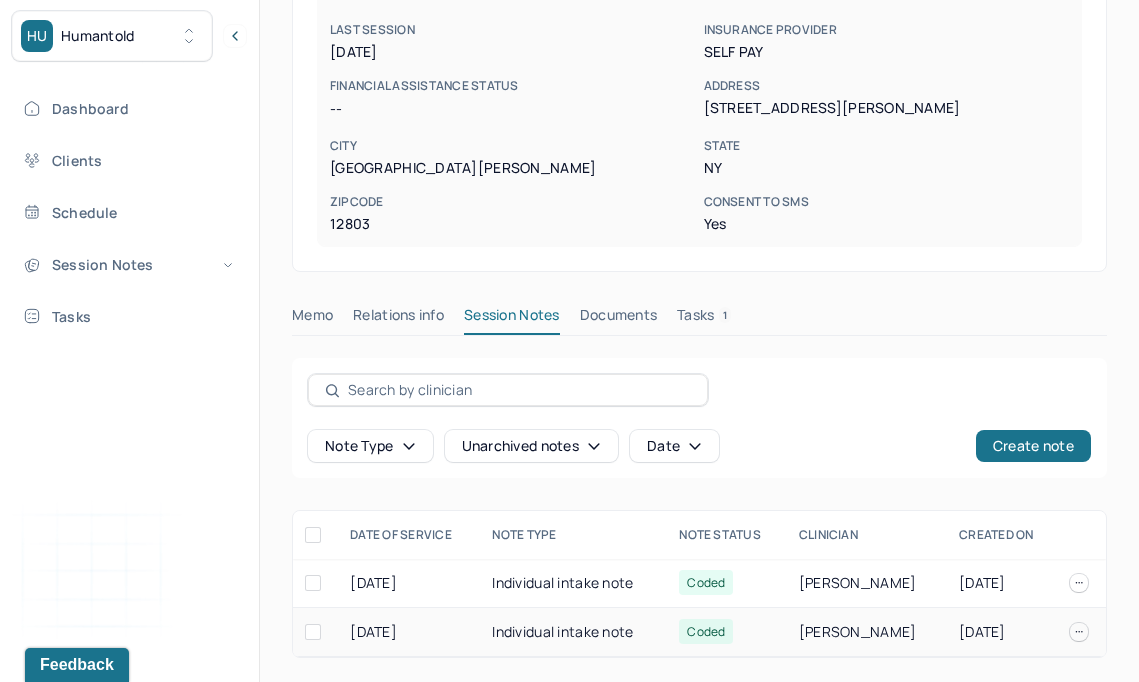 click on "Individual intake note" at bounding box center [573, 632] 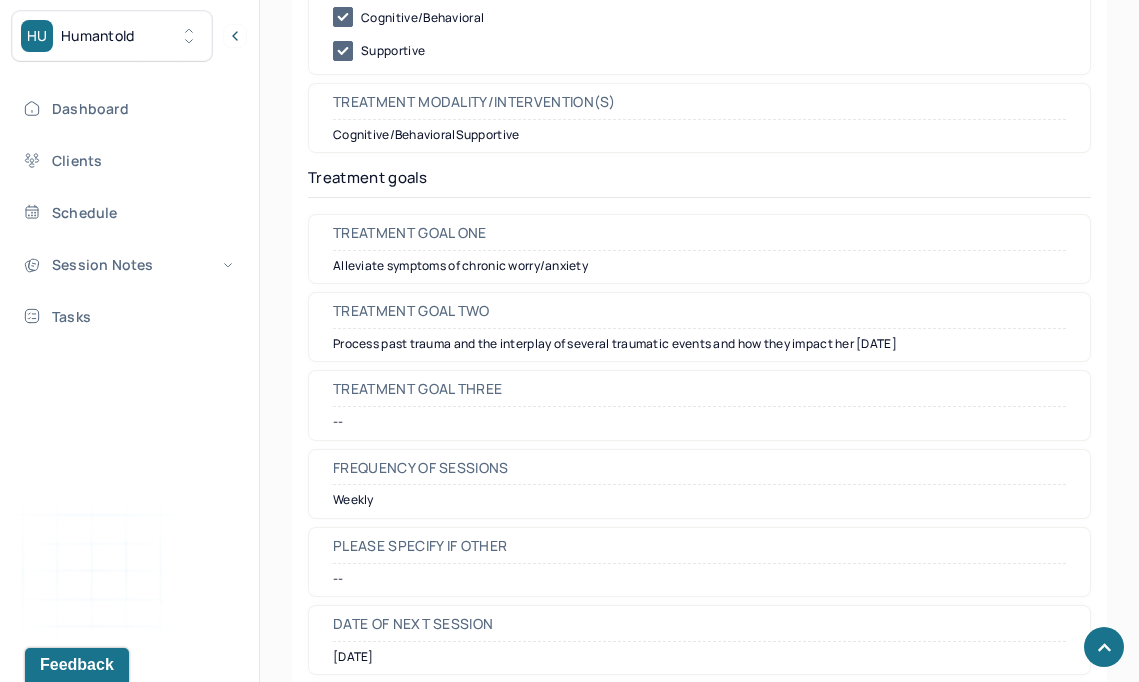scroll, scrollTop: 8930, scrollLeft: 0, axis: vertical 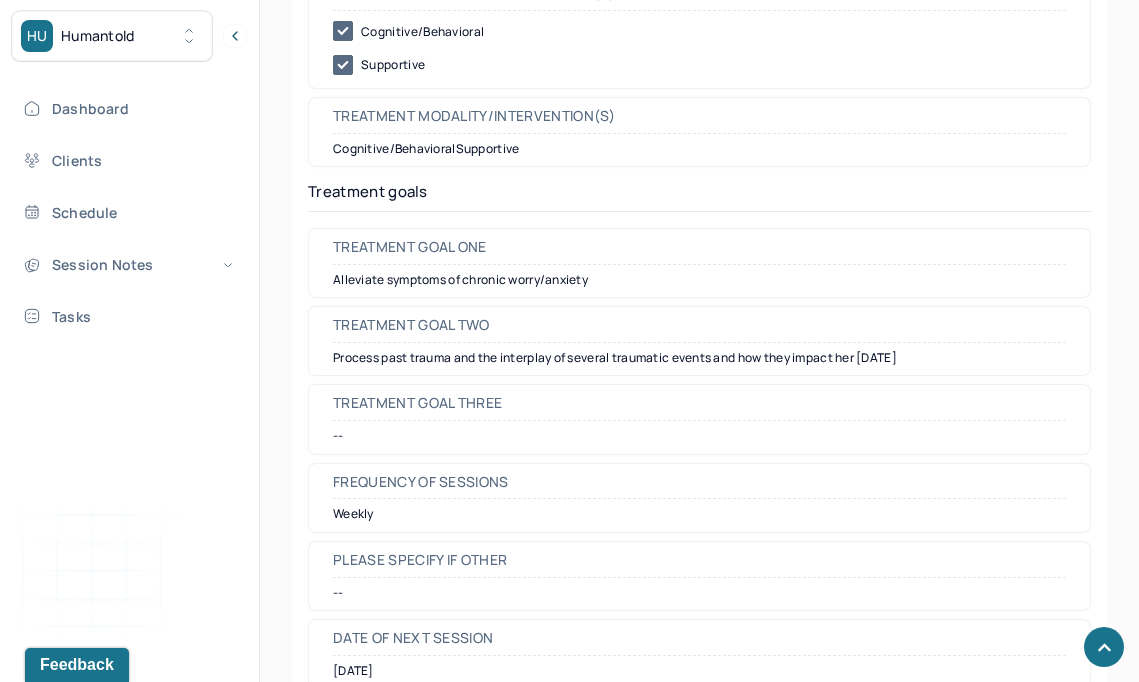 click on "Alleviate symptoms of chronic worry/anxiety" at bounding box center (699, 280) 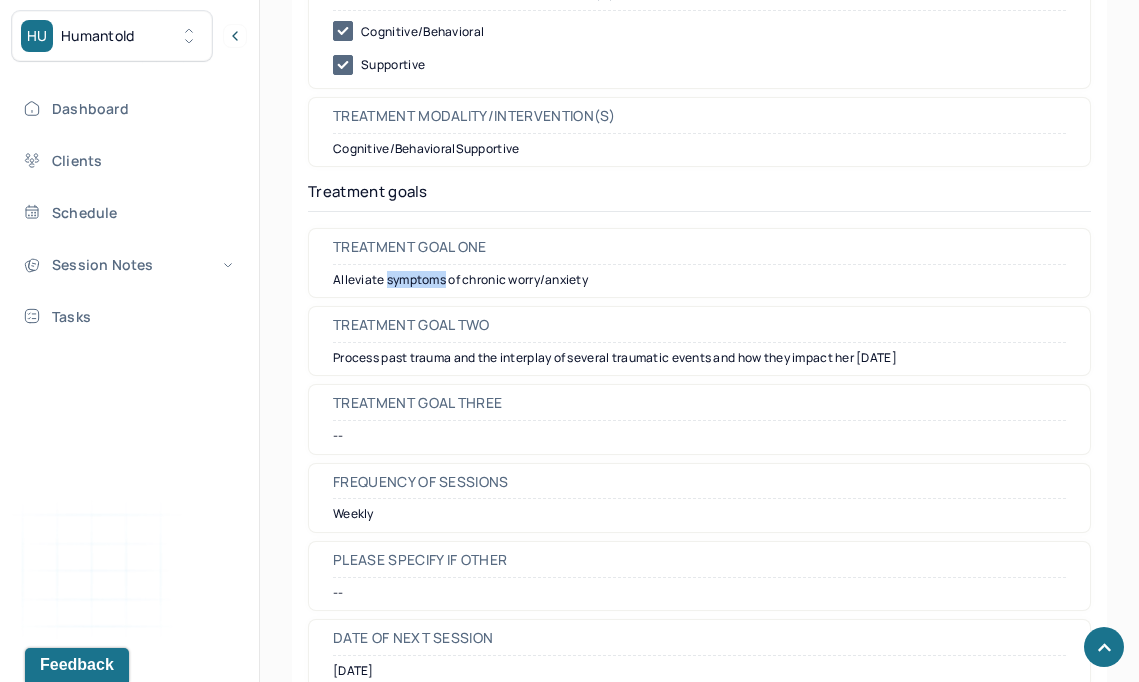 click on "Alleviate symptoms of chronic worry/anxiety" at bounding box center (699, 280) 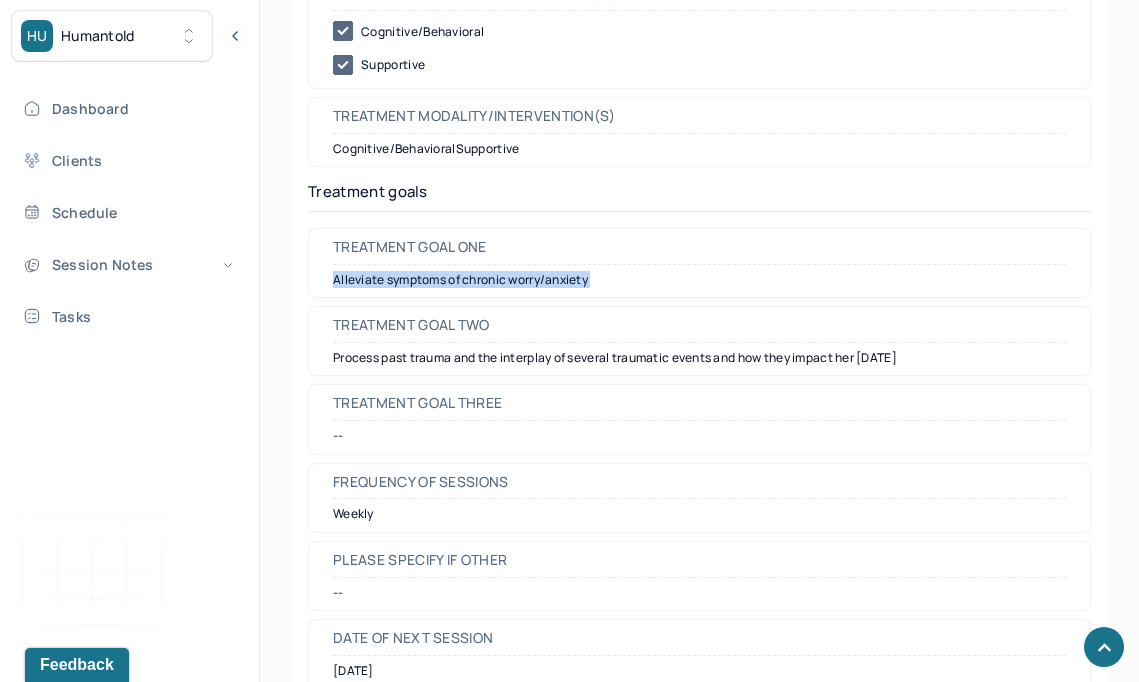 click on "Alleviate symptoms of chronic worry/anxiety" at bounding box center [699, 280] 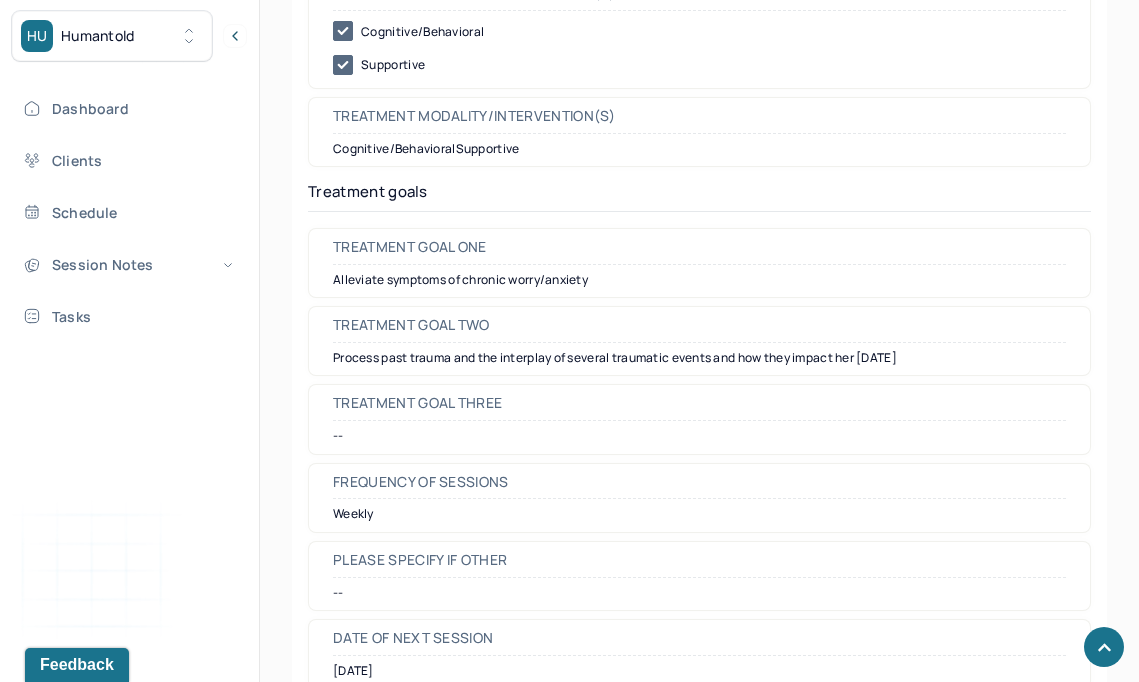click on "Process past trauma and the interplay of several traumatic events and how they impact her [DATE]" at bounding box center (699, 358) 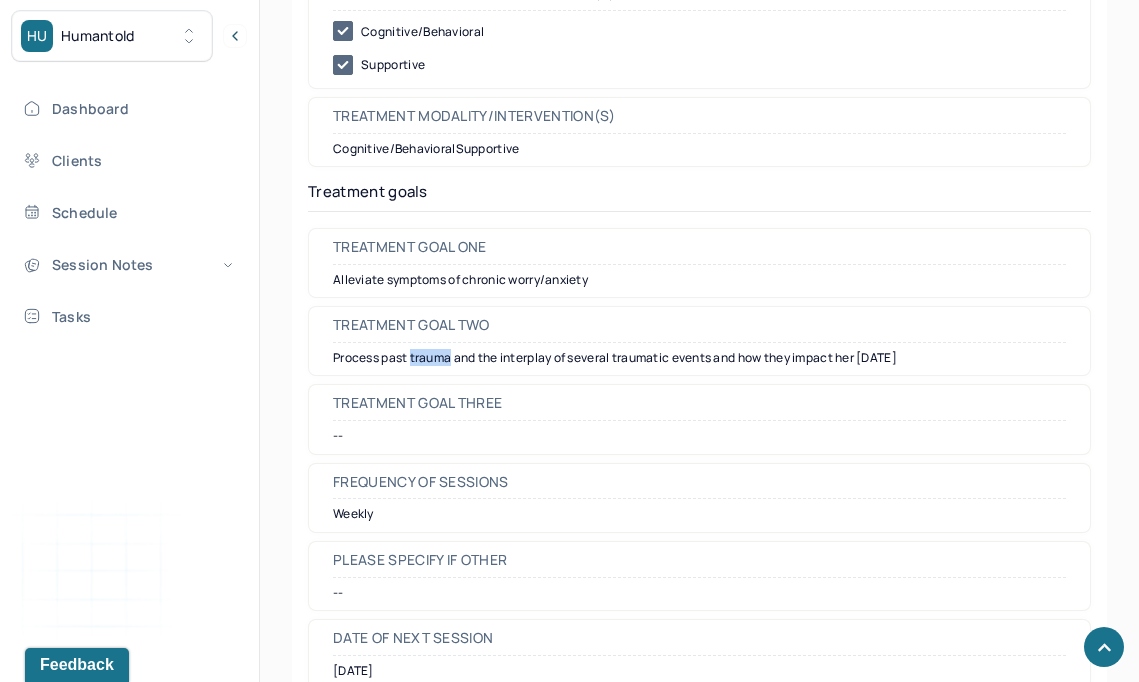click on "Process past trauma and the interplay of several traumatic events and how they impact her [DATE]" at bounding box center (699, 358) 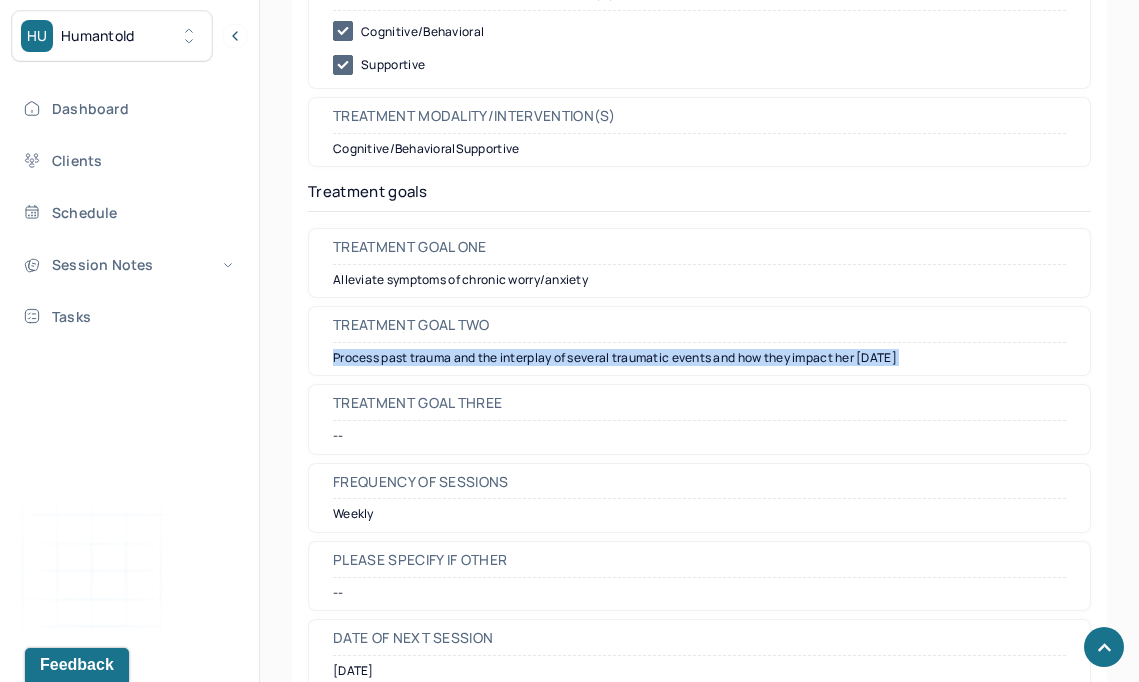 click on "Process past trauma and the interplay of several traumatic events and how they impact her [DATE]" at bounding box center (699, 358) 